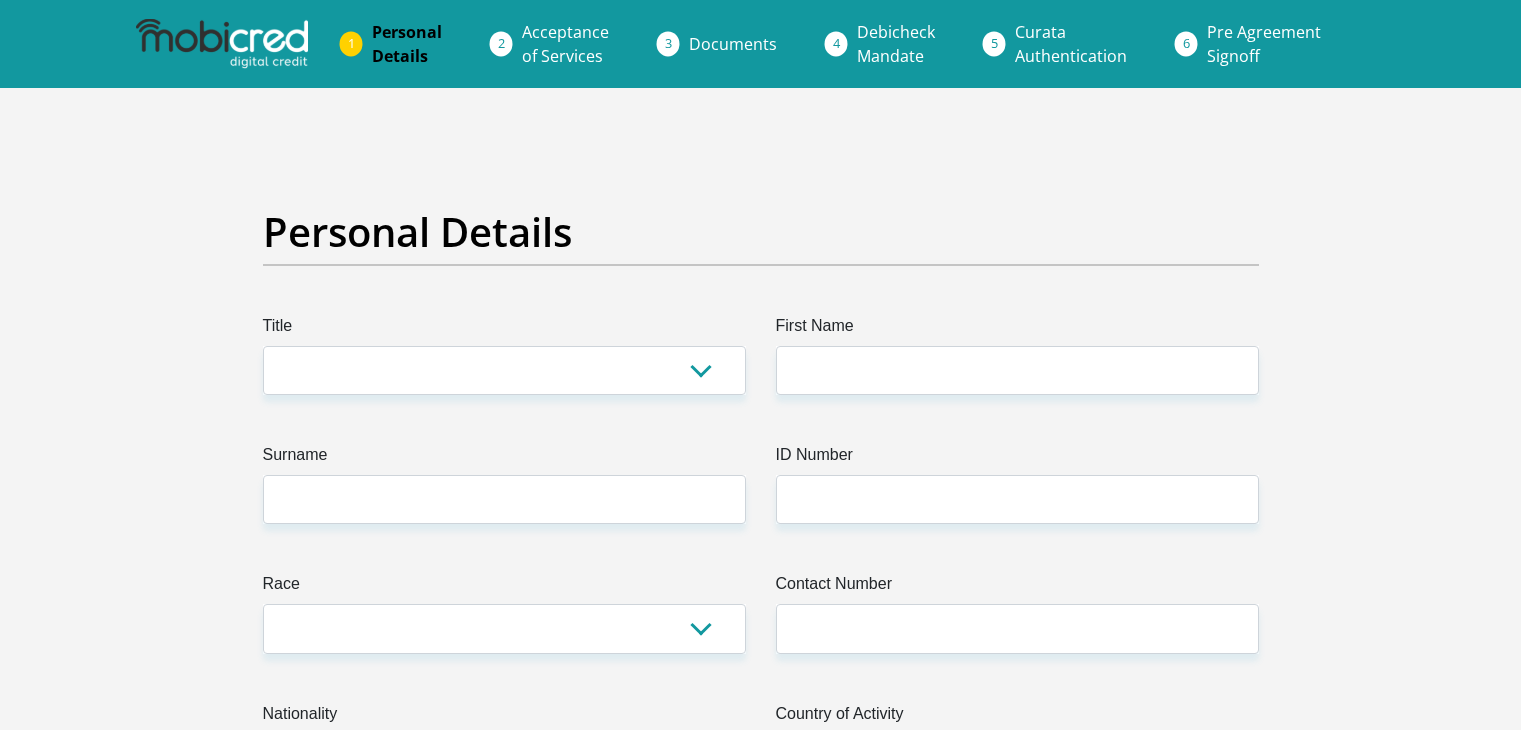 scroll, scrollTop: 0, scrollLeft: 0, axis: both 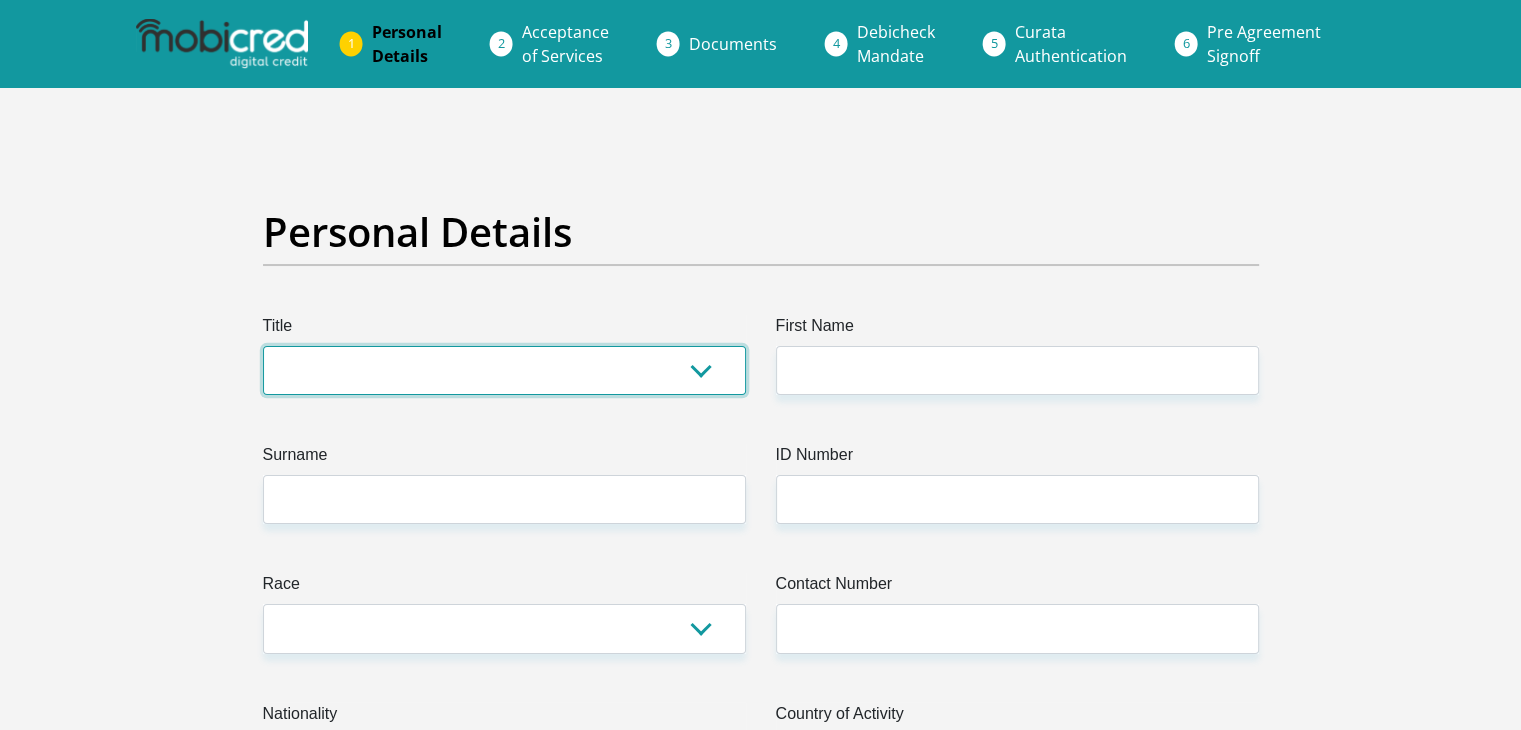 click on "Mr
Ms
Mrs
Dr
Other" at bounding box center [504, 370] 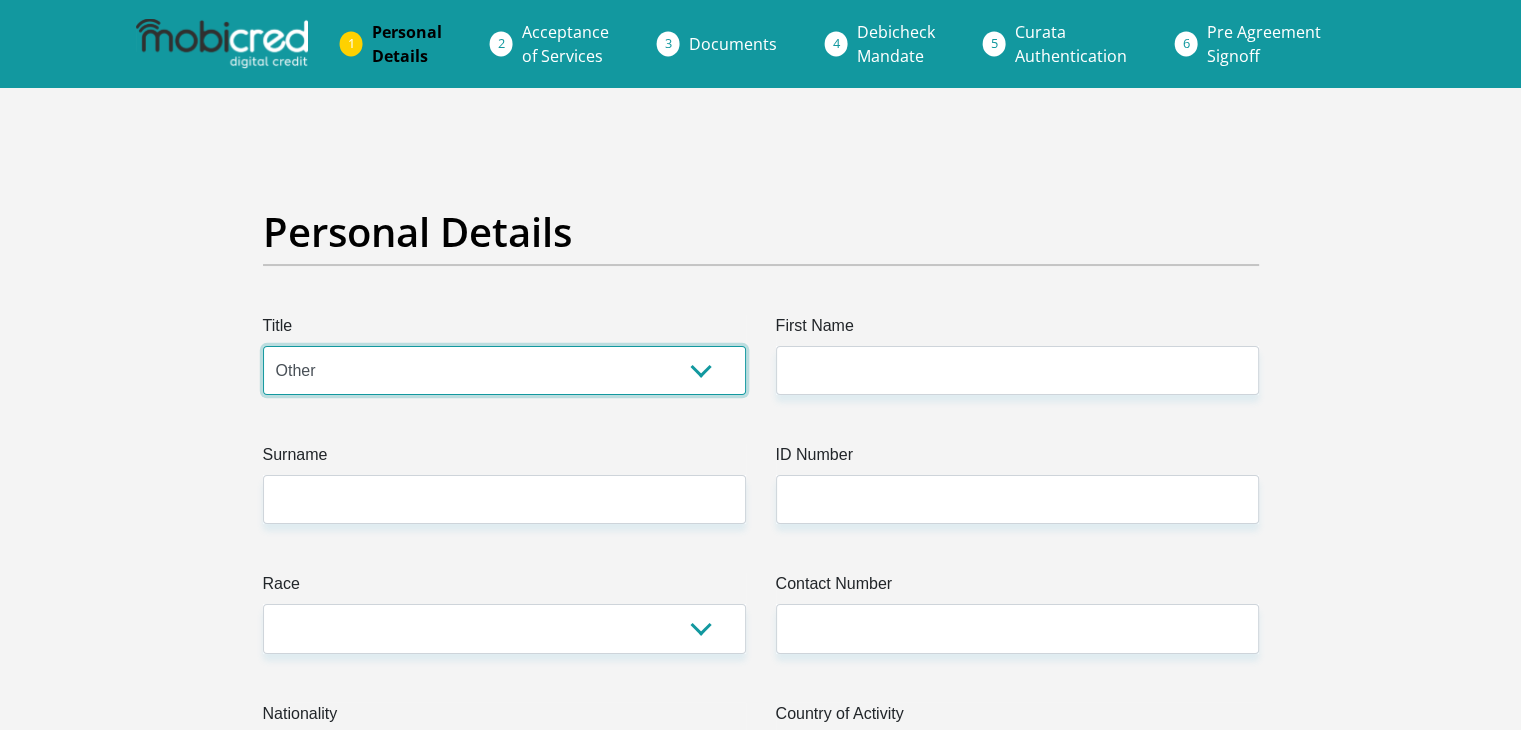 click on "Mr
Ms
Mrs
Dr
Other" at bounding box center [504, 370] 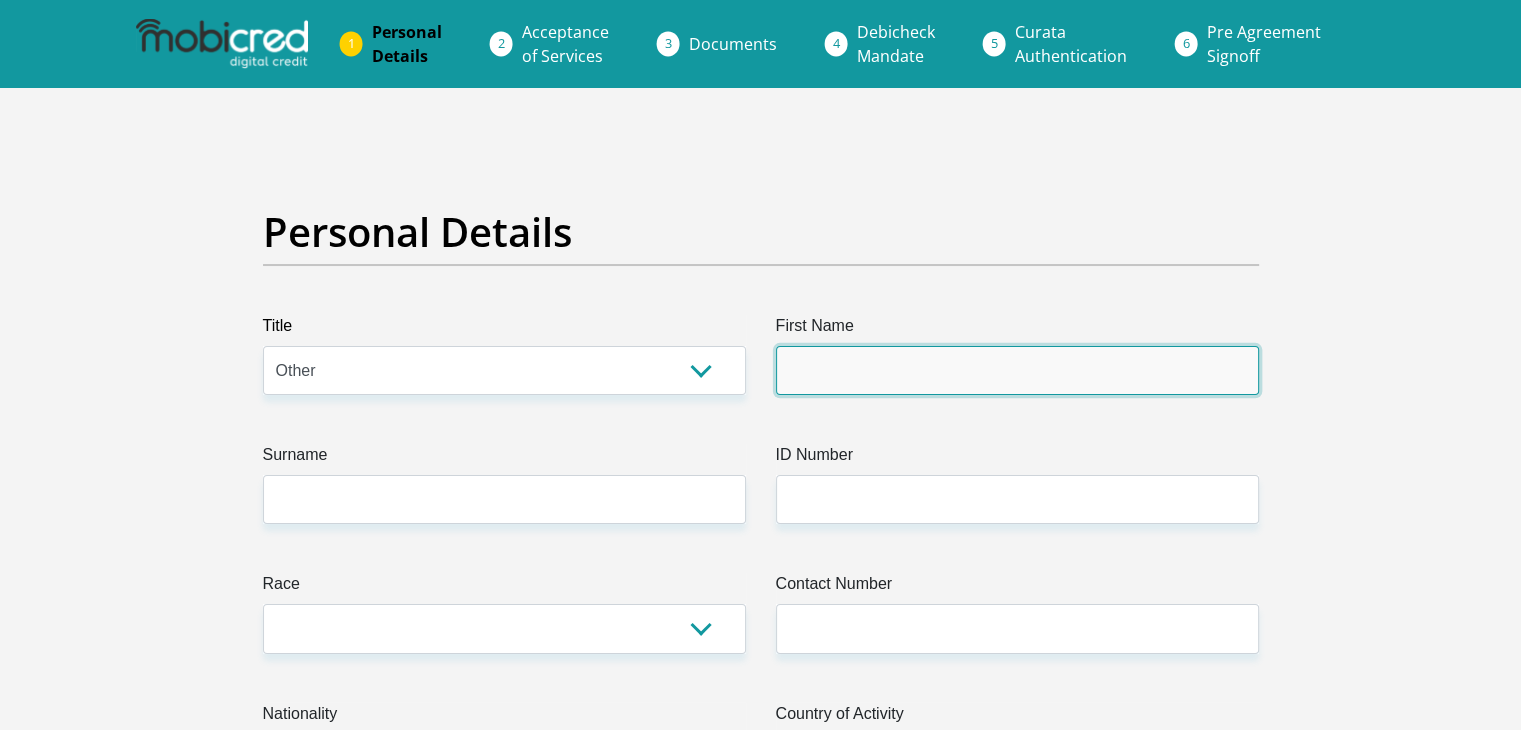 click on "First Name" at bounding box center [1017, 370] 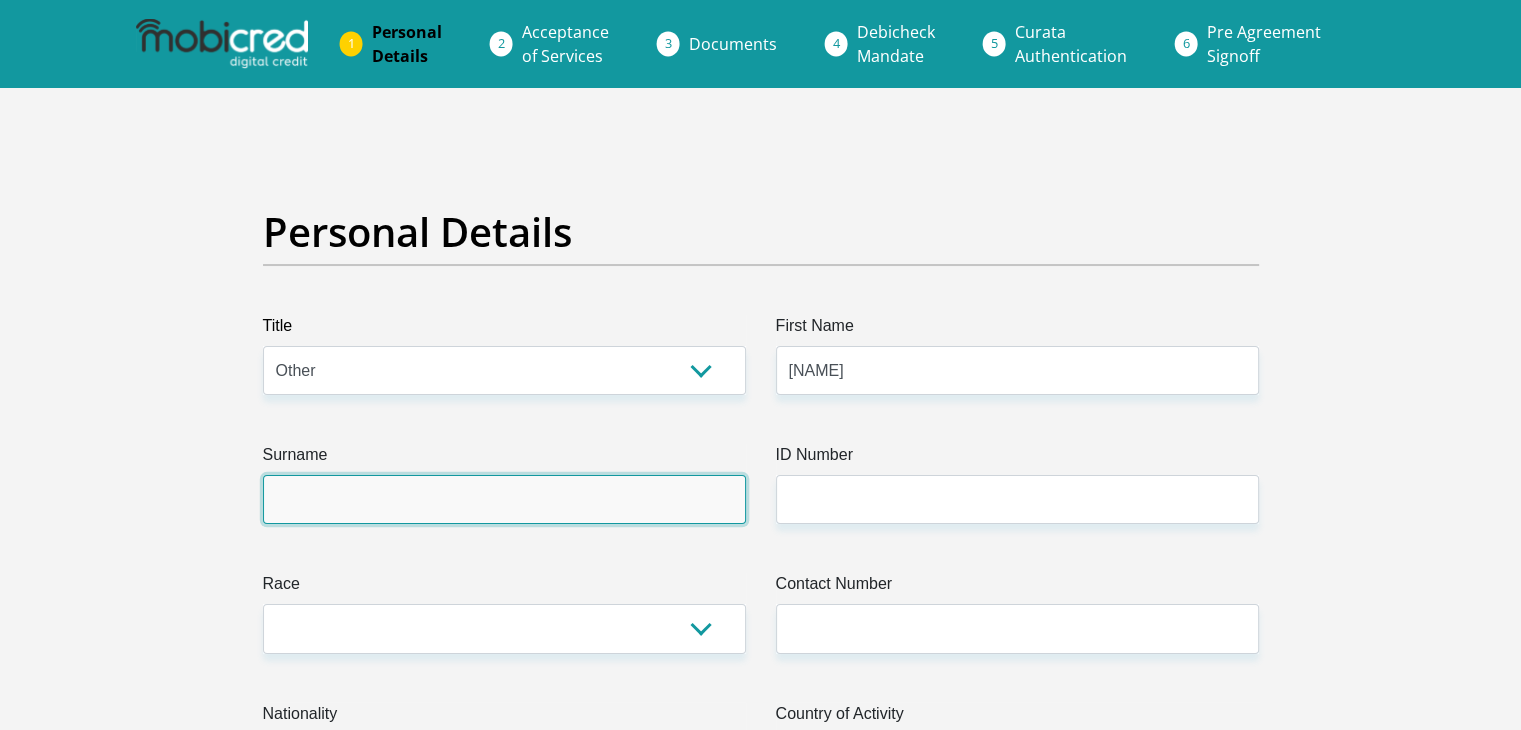 type on "[NAME]" 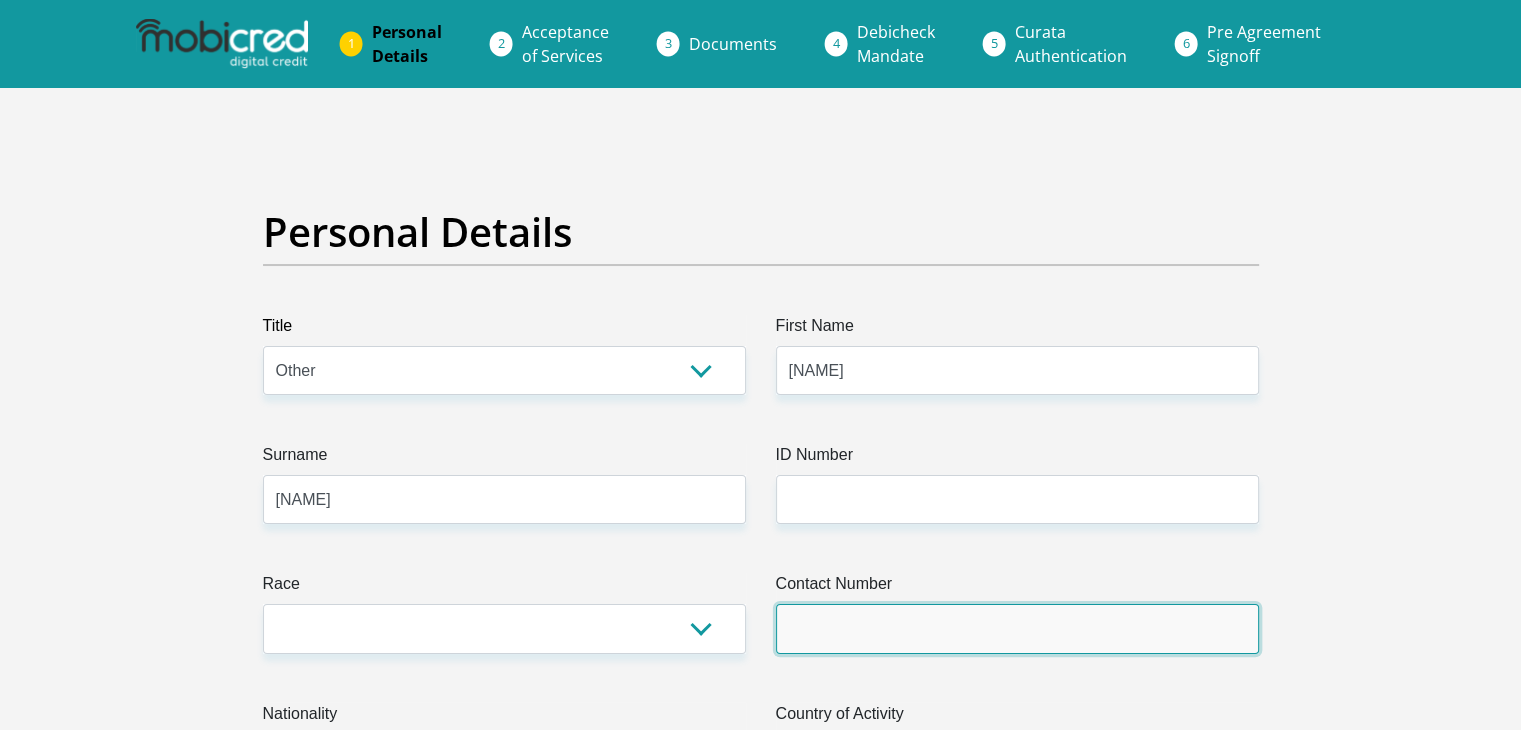 type on "[PHONE]" 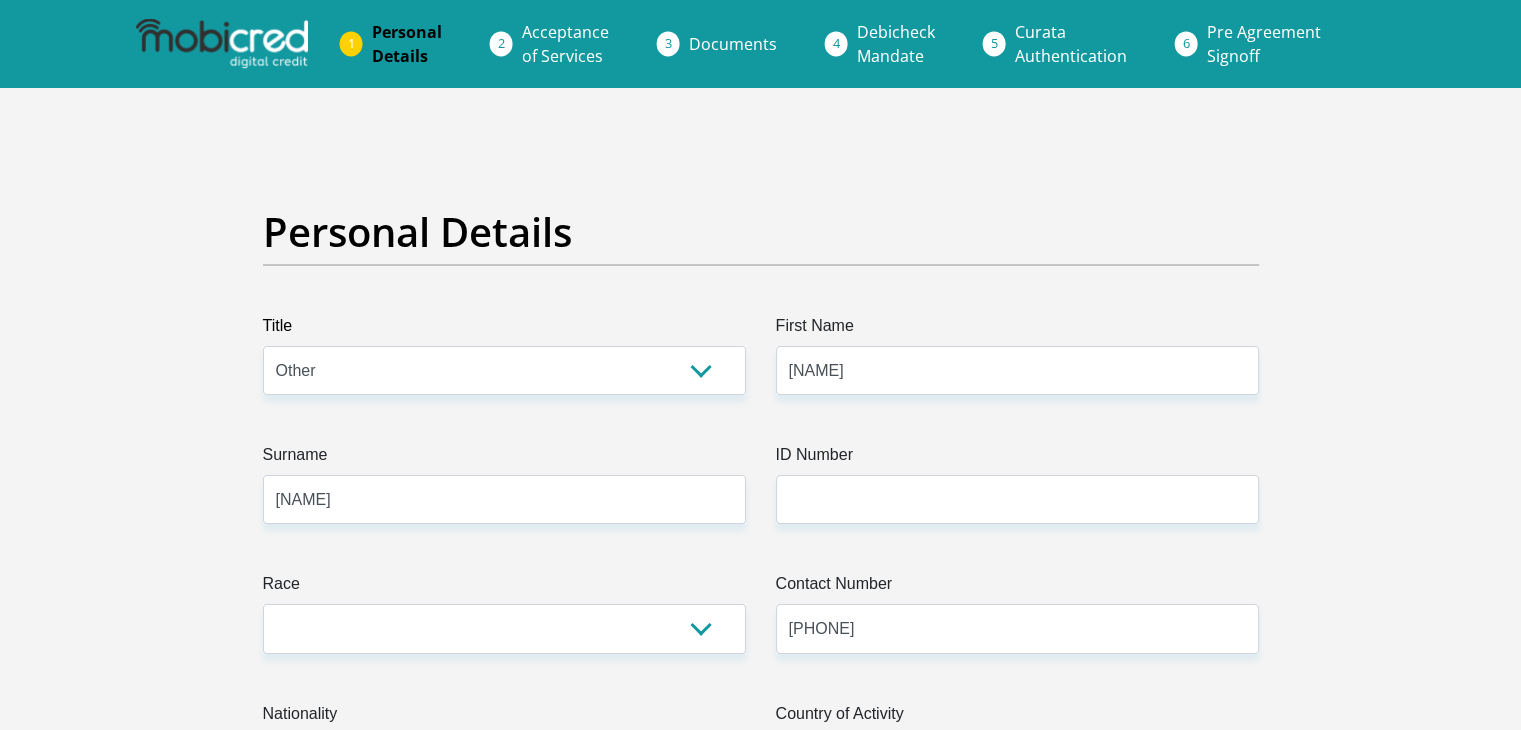 select on "ZAF" 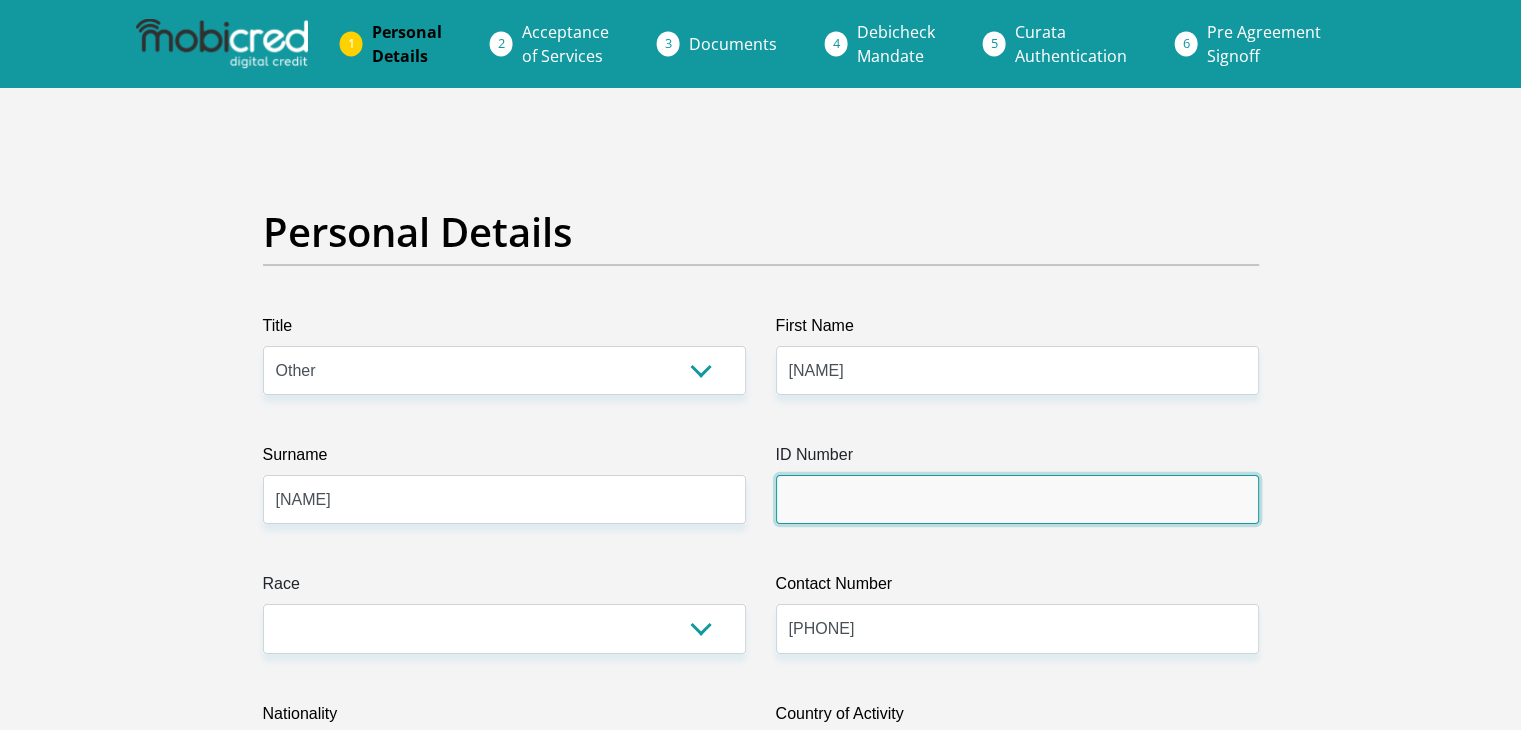click on "ID Number" at bounding box center (1017, 499) 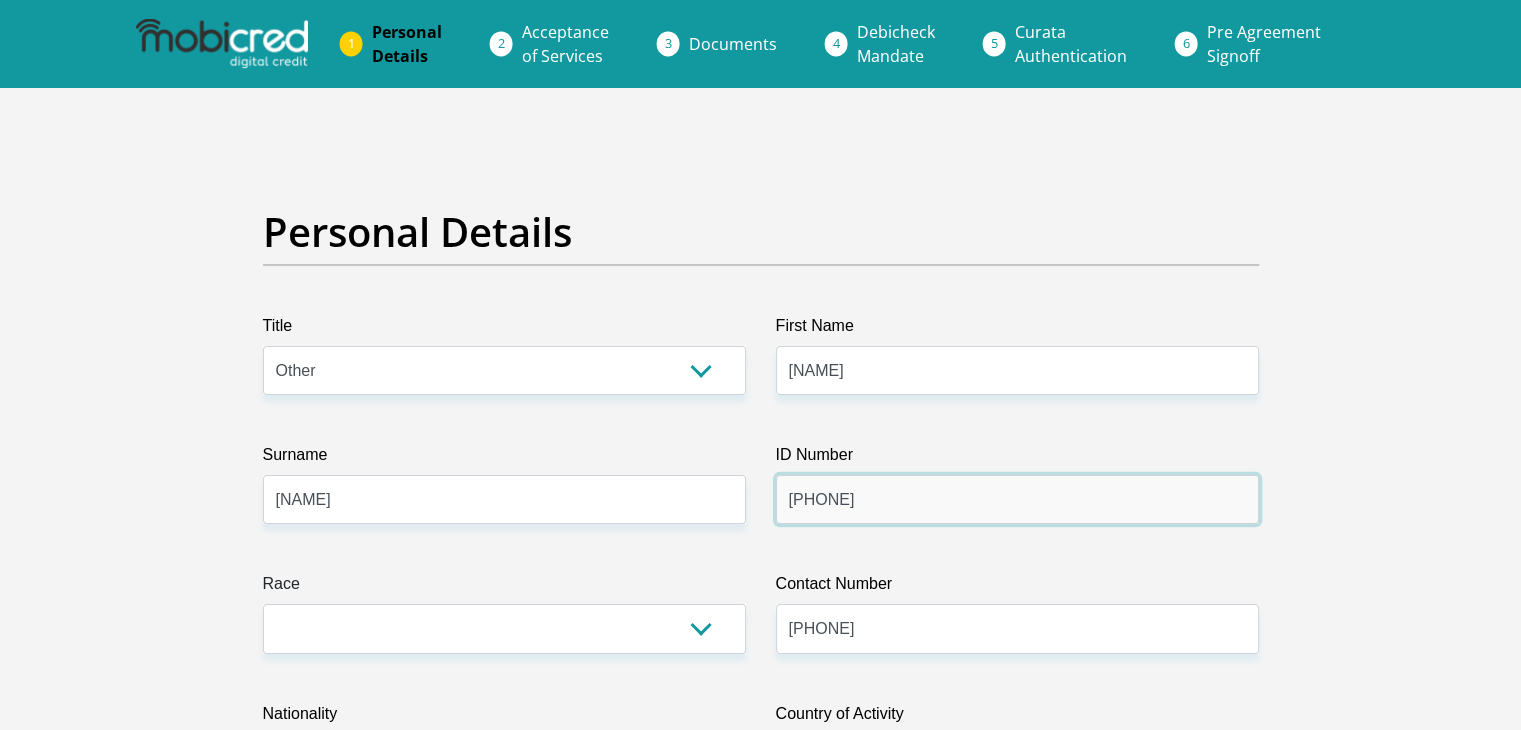 type on "[PHONE]" 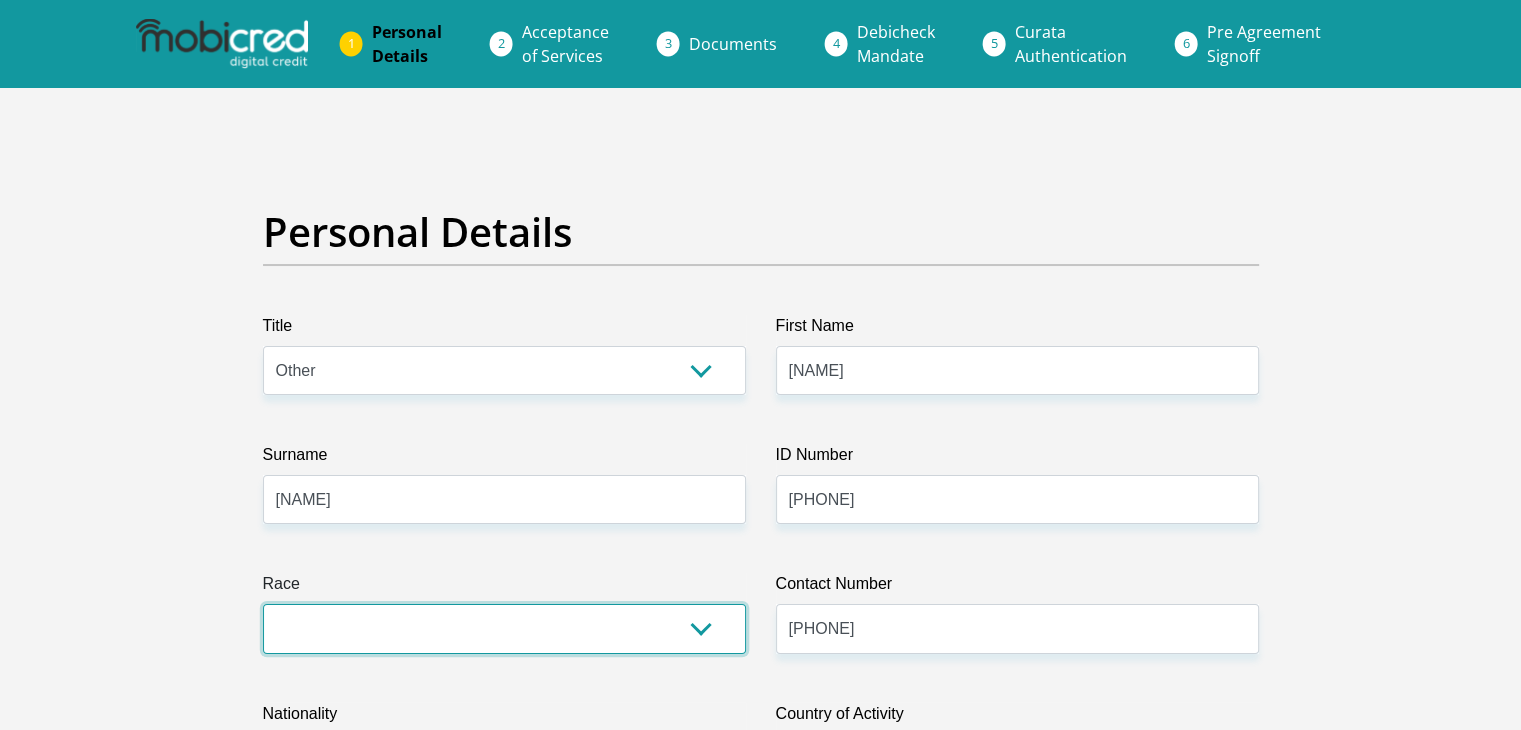click on "Black
Coloured
Indian
White
Other" at bounding box center [504, 628] 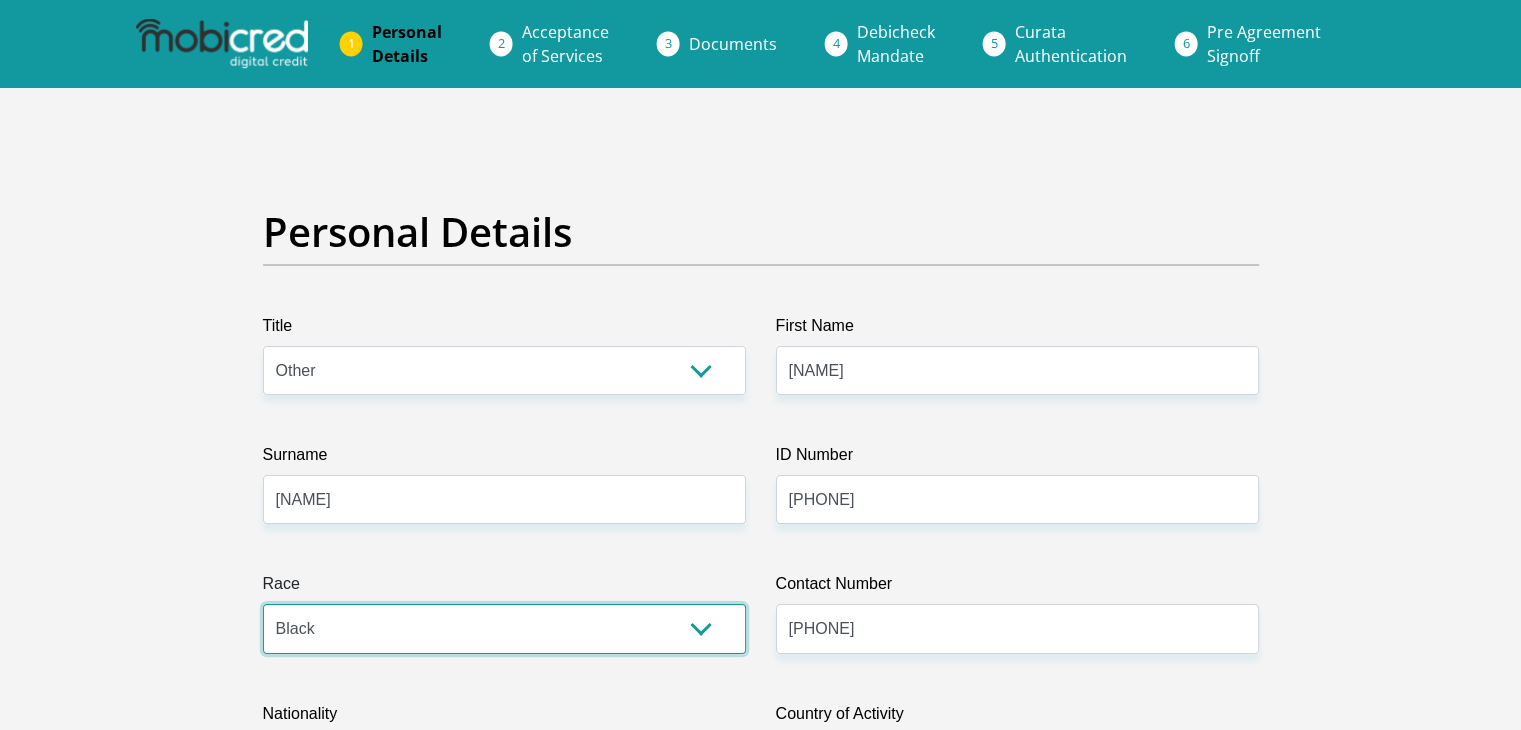click on "Black
Coloured
Indian
White
Other" at bounding box center [504, 628] 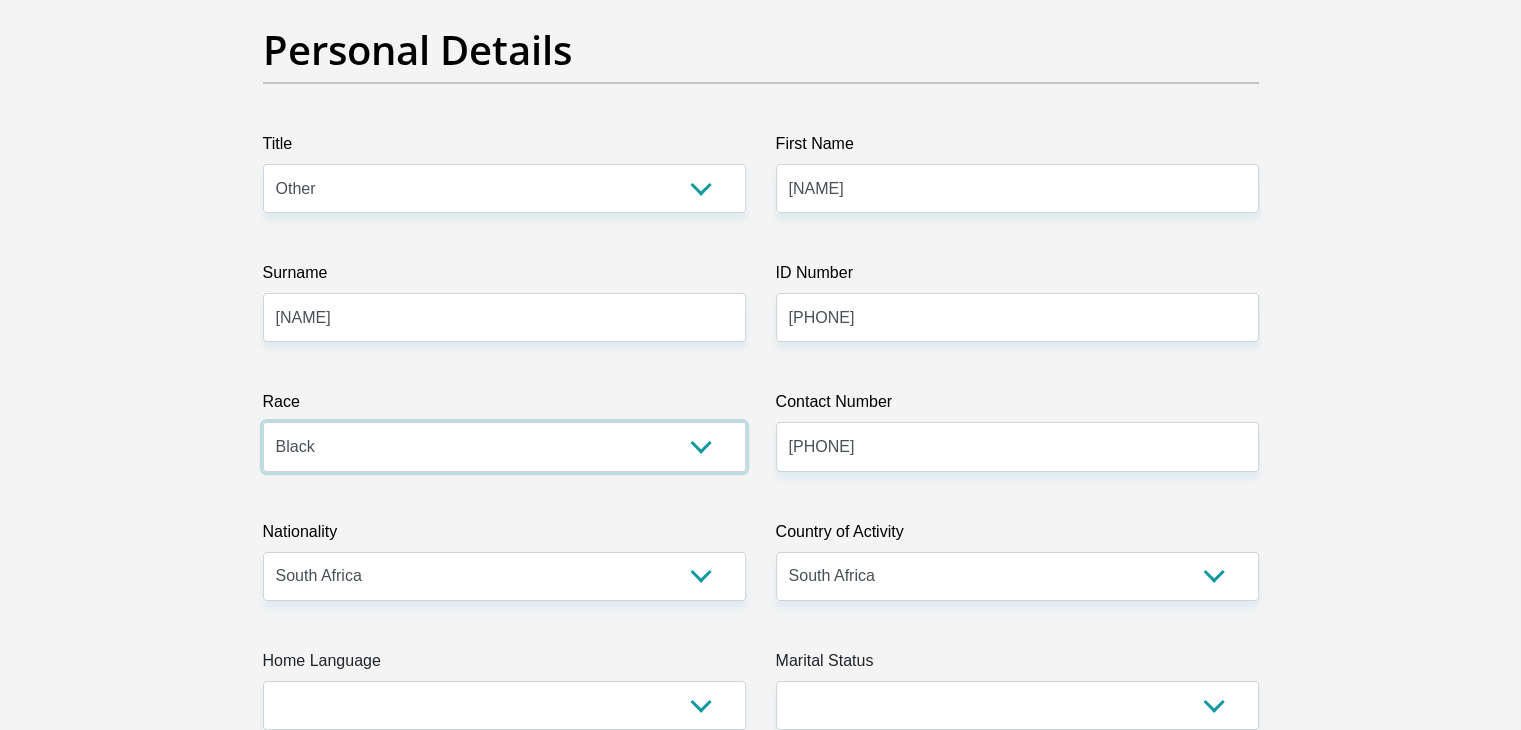 scroll, scrollTop: 186, scrollLeft: 0, axis: vertical 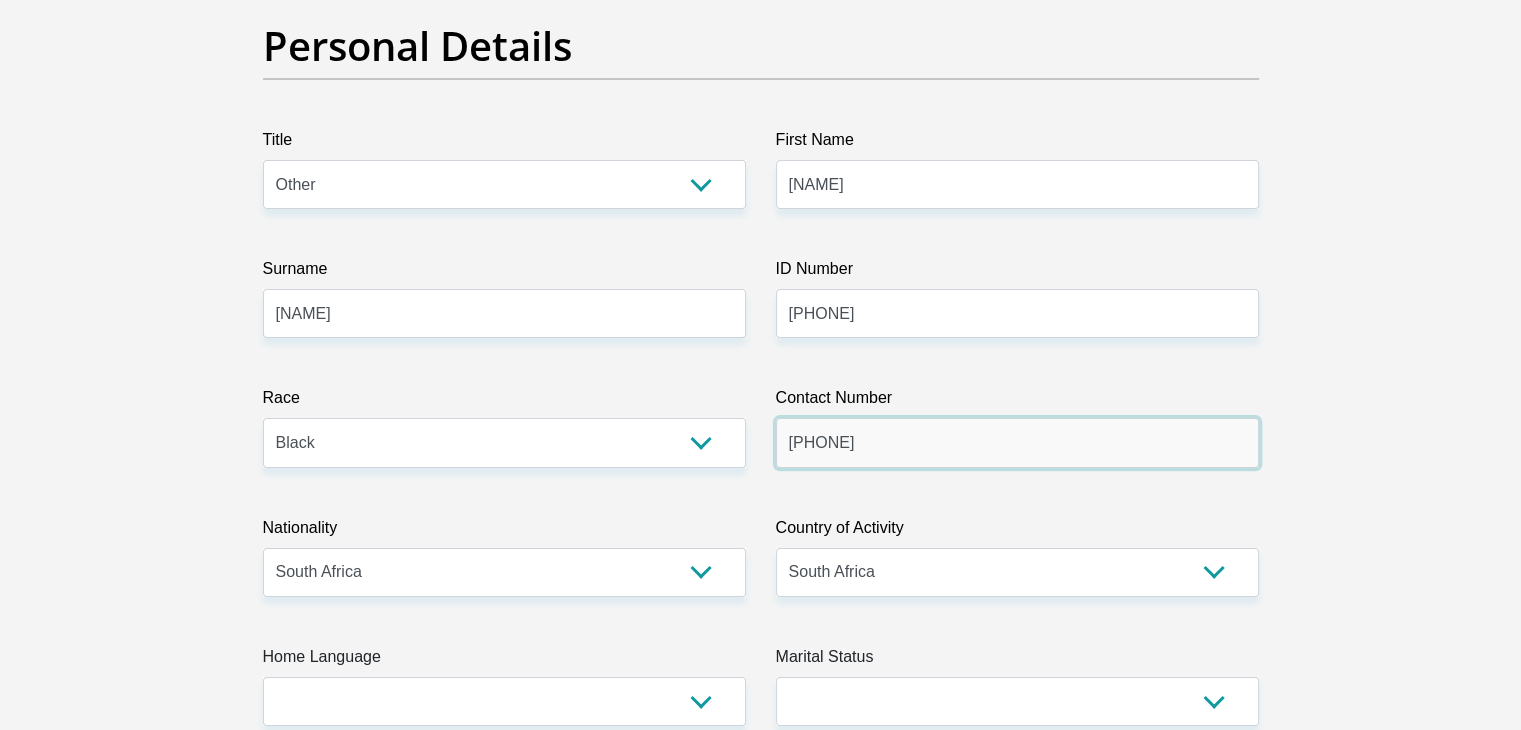 click on "[PHONE]" at bounding box center (1017, 442) 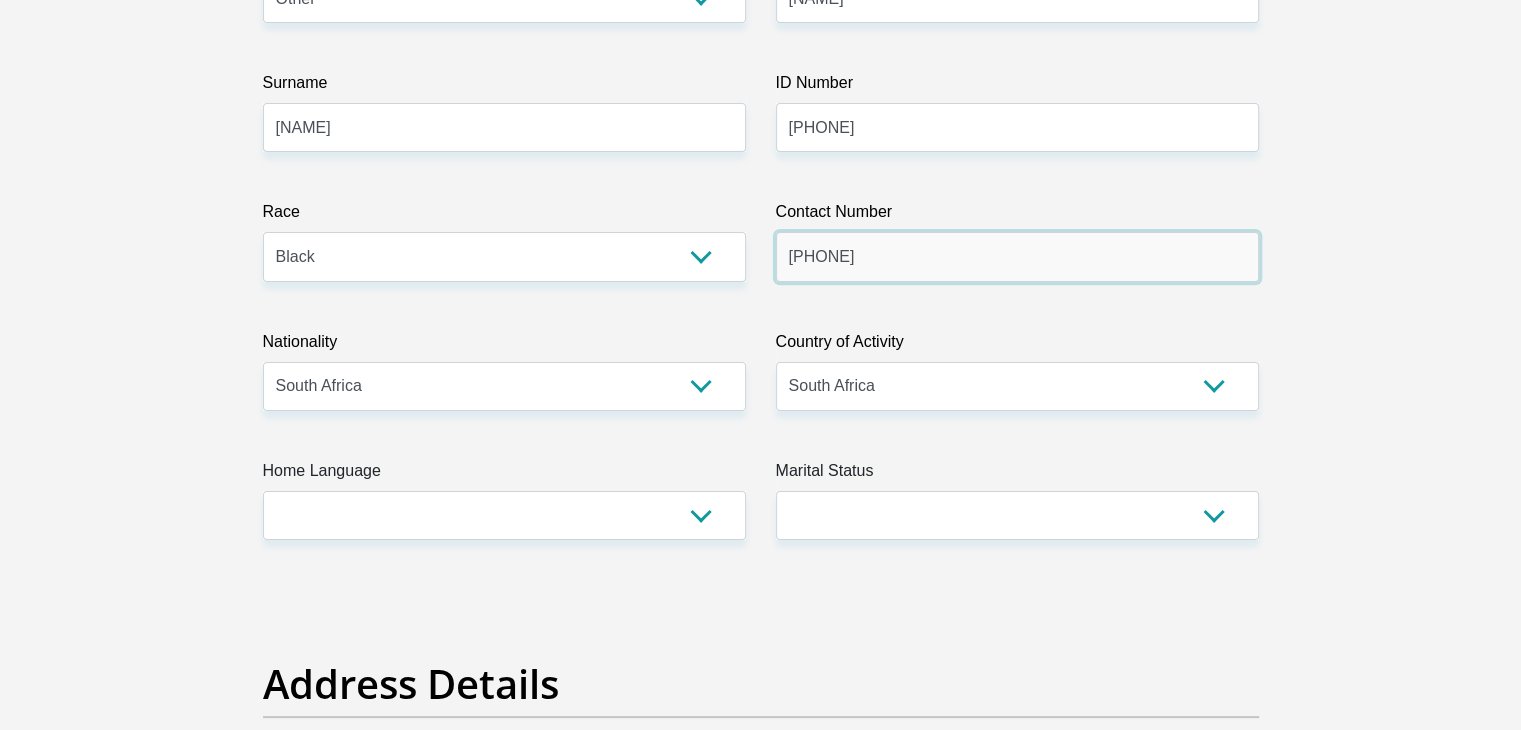 scroll, scrollTop: 378, scrollLeft: 0, axis: vertical 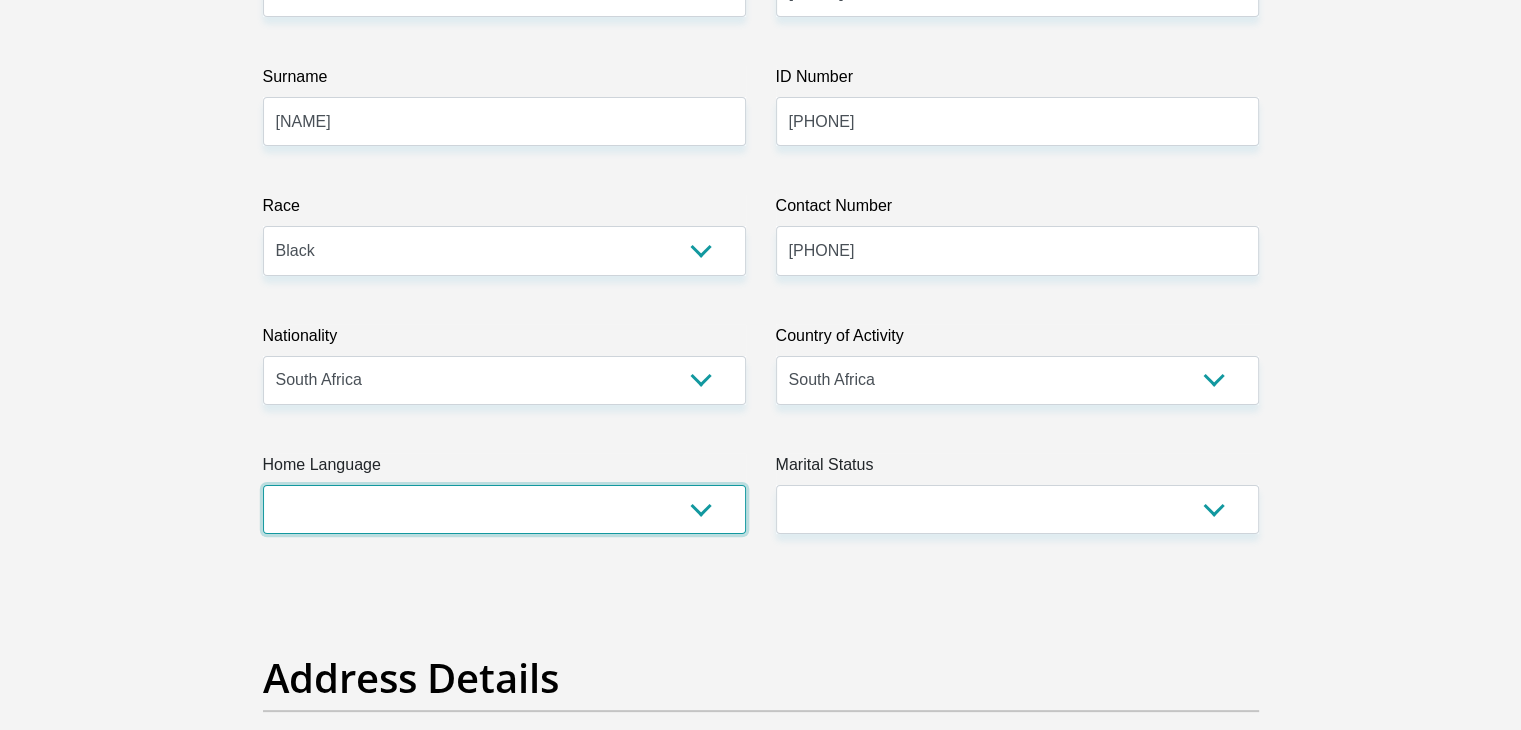click on "Afrikaans
English
Sepedi
South Ndebele
Southern Sotho
Swati
Tsonga
Tswana
Venda
Xhosa
Zulu
Other" at bounding box center (504, 509) 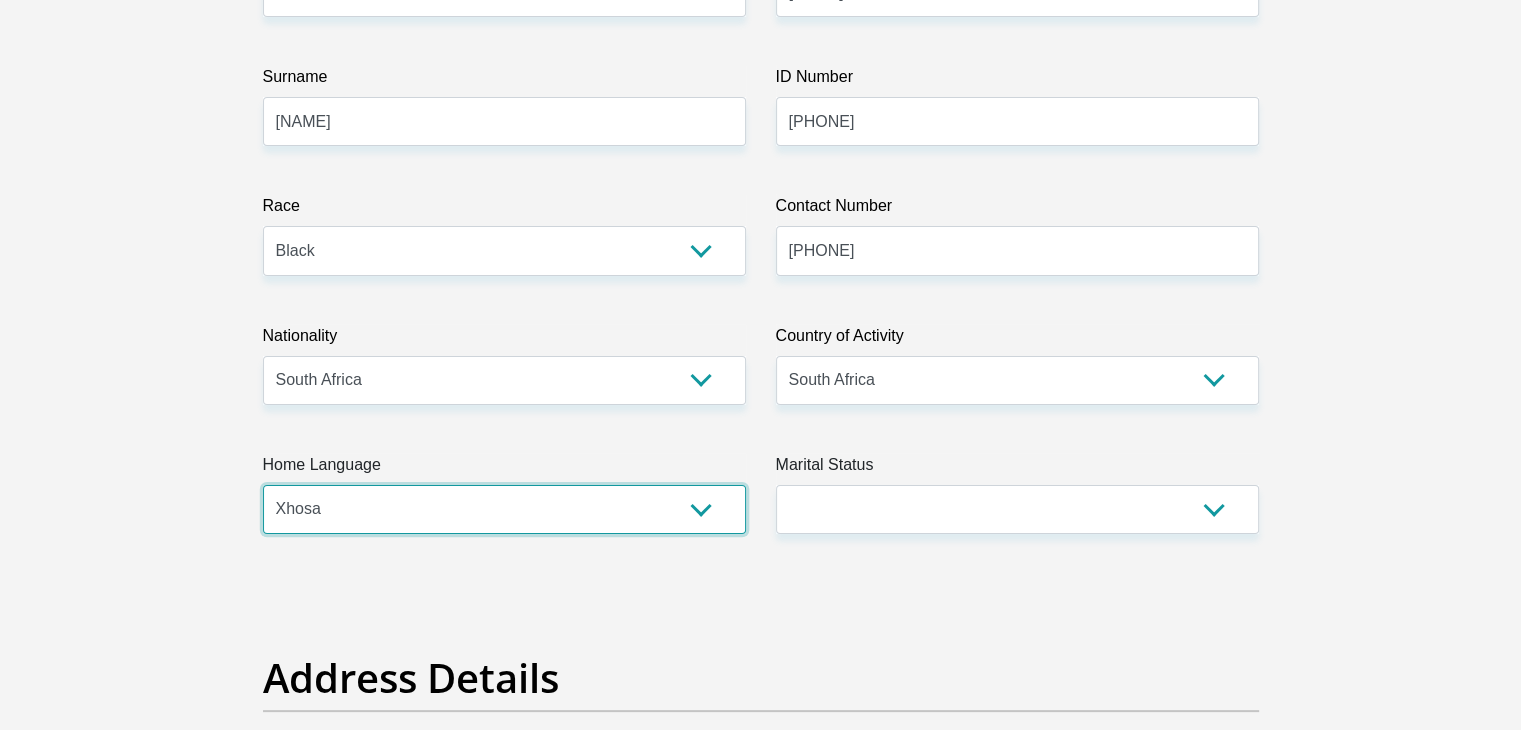 click on "Afrikaans
English
Sepedi
South Ndebele
Southern Sotho
Swati
Tsonga
Tswana
Venda
Xhosa
Zulu
Other" at bounding box center [504, 509] 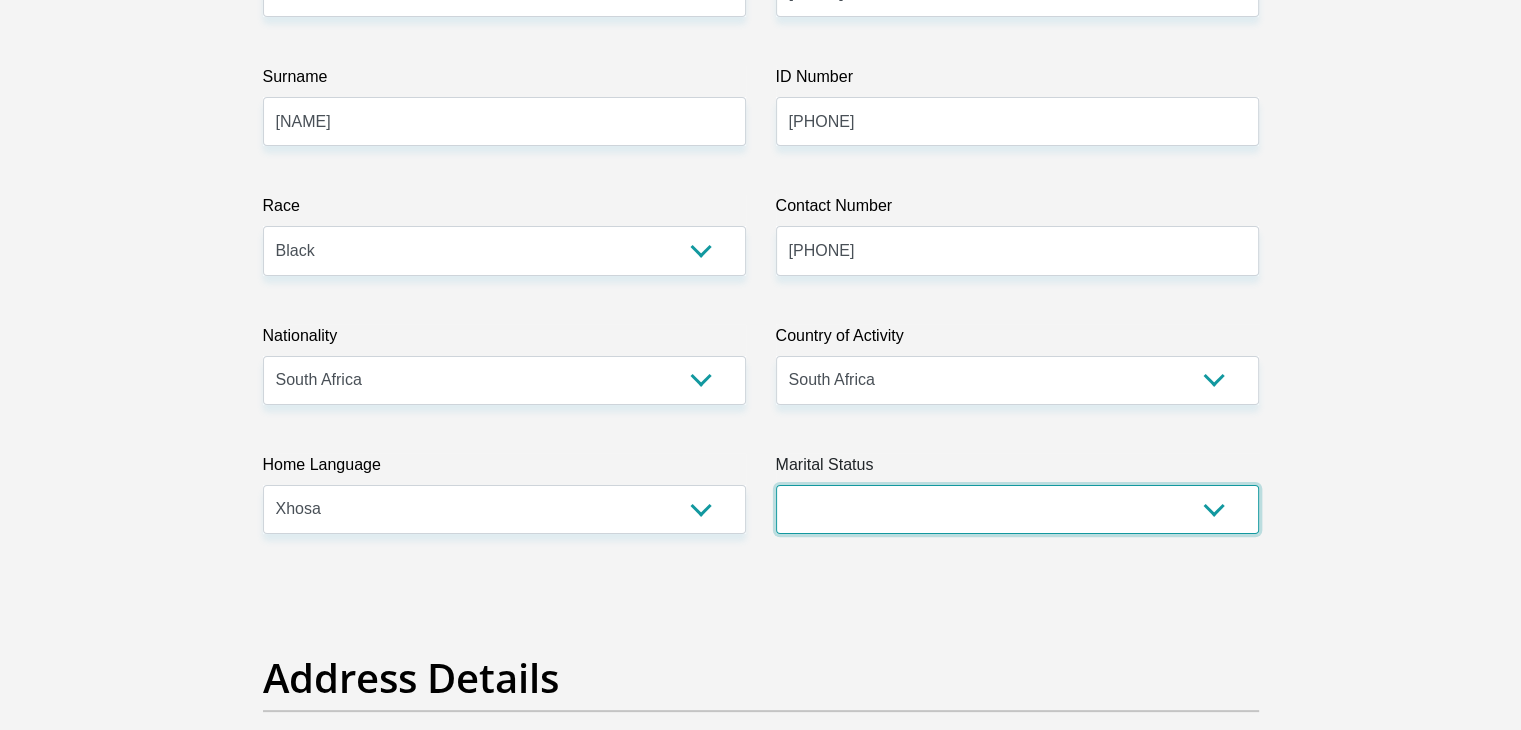 click on "Married ANC
Single
Divorced
Widowed
Married COP or Customary Law" at bounding box center [1017, 509] 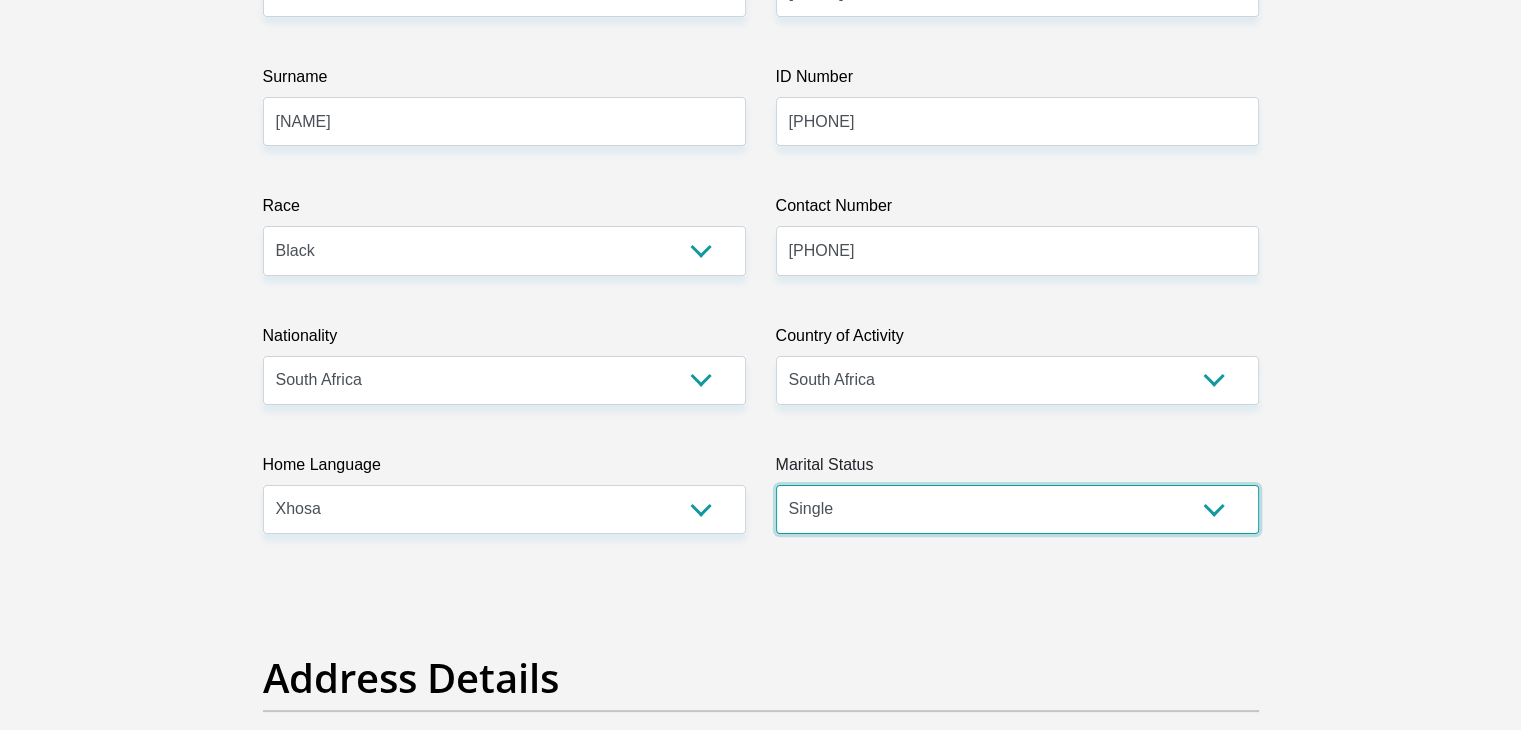 click on "Married ANC
Single
Divorced
Widowed
Married COP or Customary Law" at bounding box center (1017, 509) 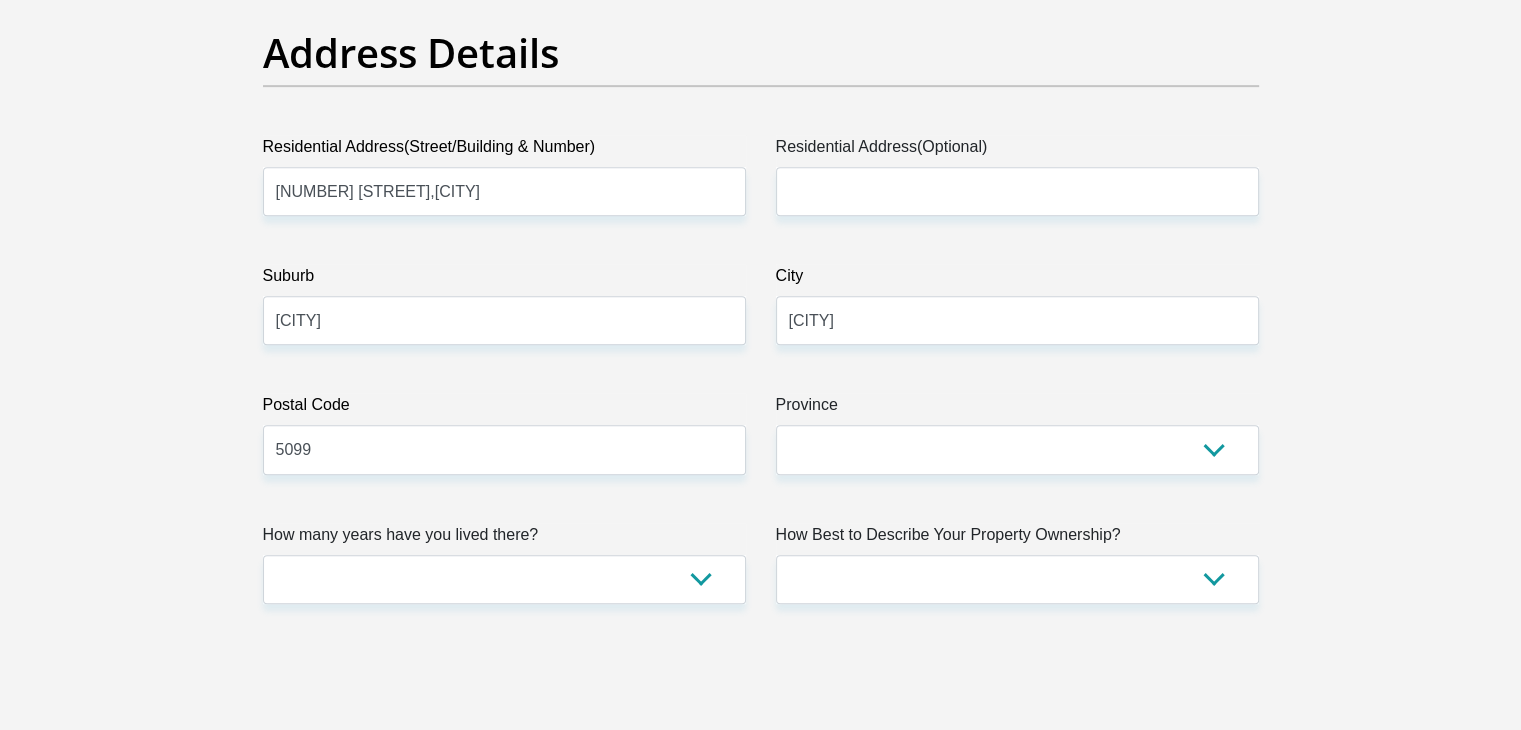 scroll, scrollTop: 1004, scrollLeft: 0, axis: vertical 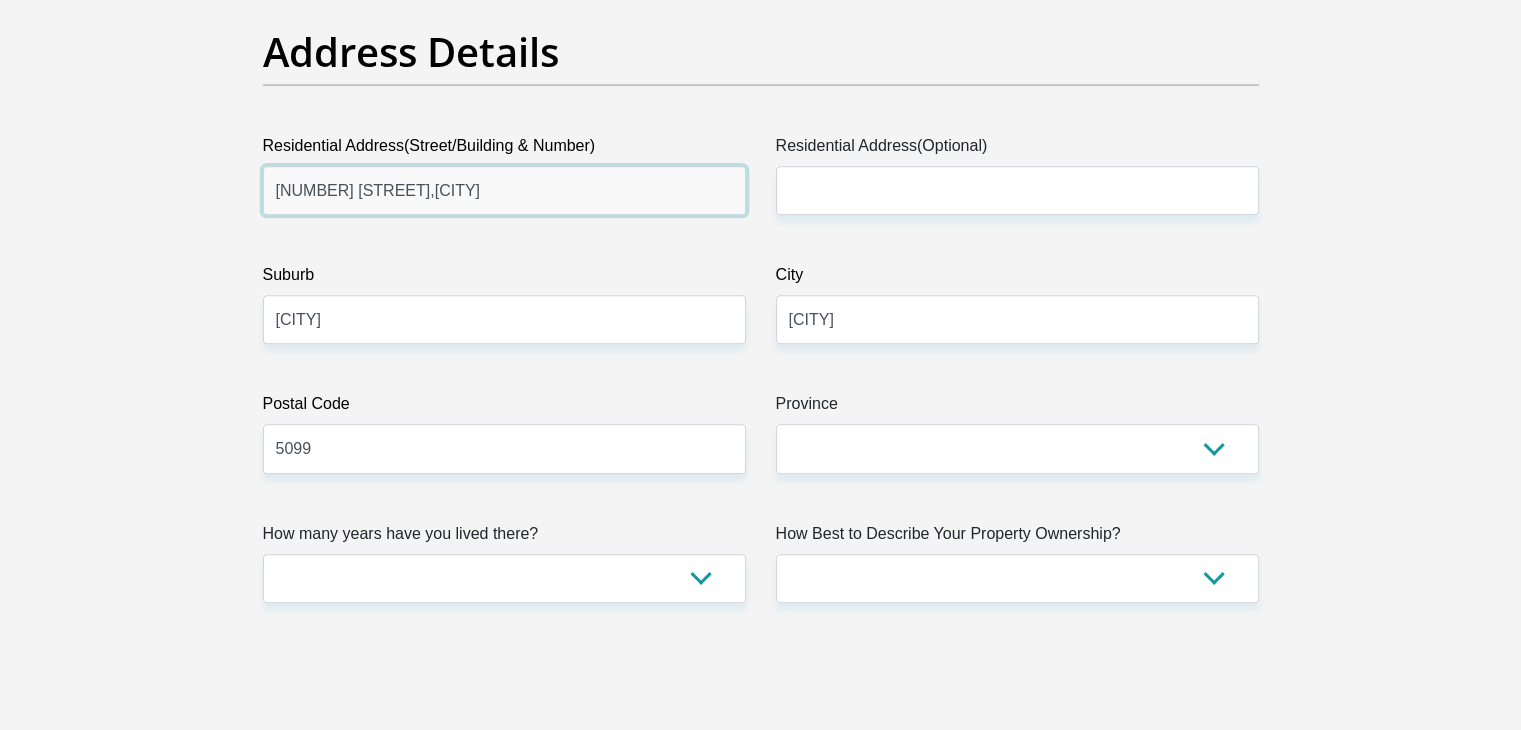 click on "[NUMBER] [STREET],[CITY]" at bounding box center (504, 190) 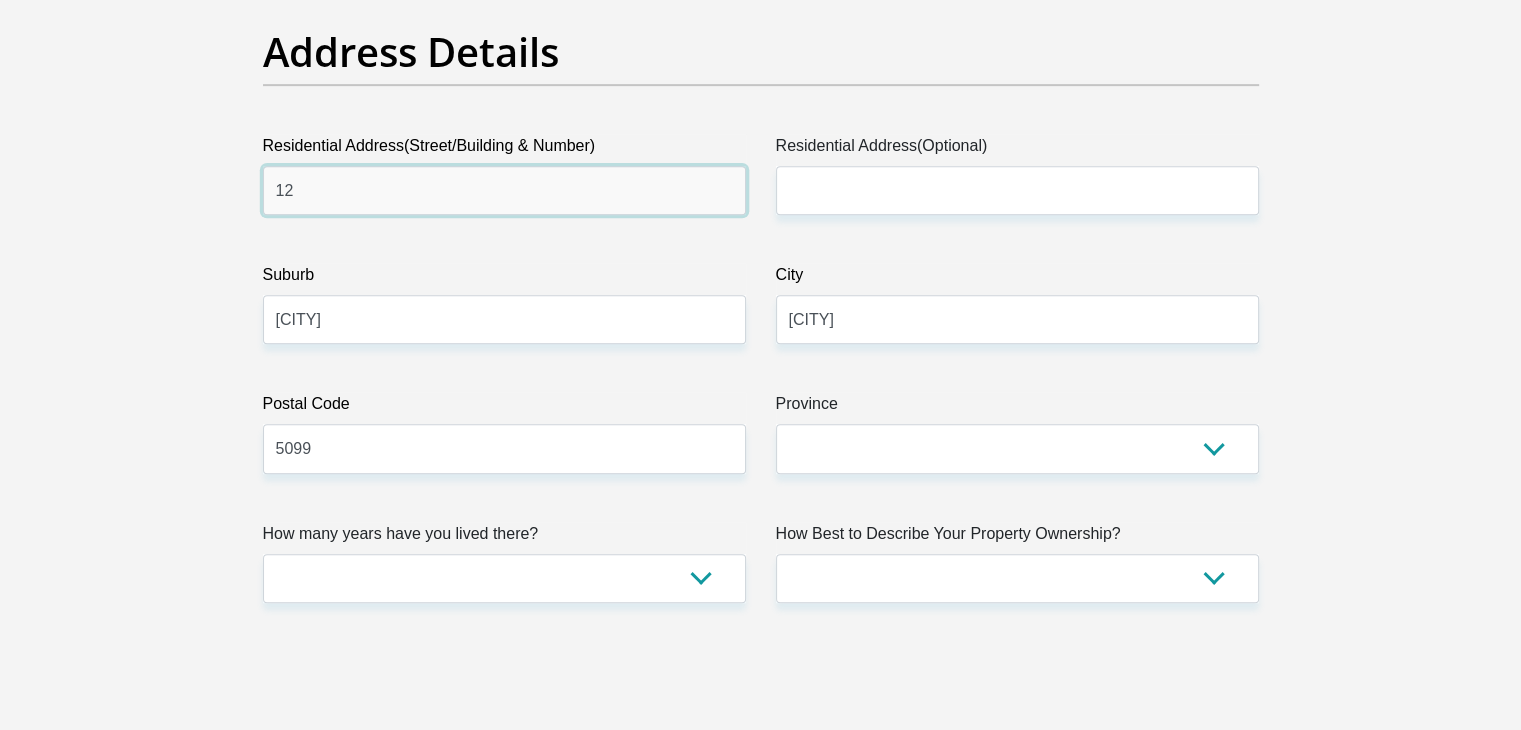 type on "1" 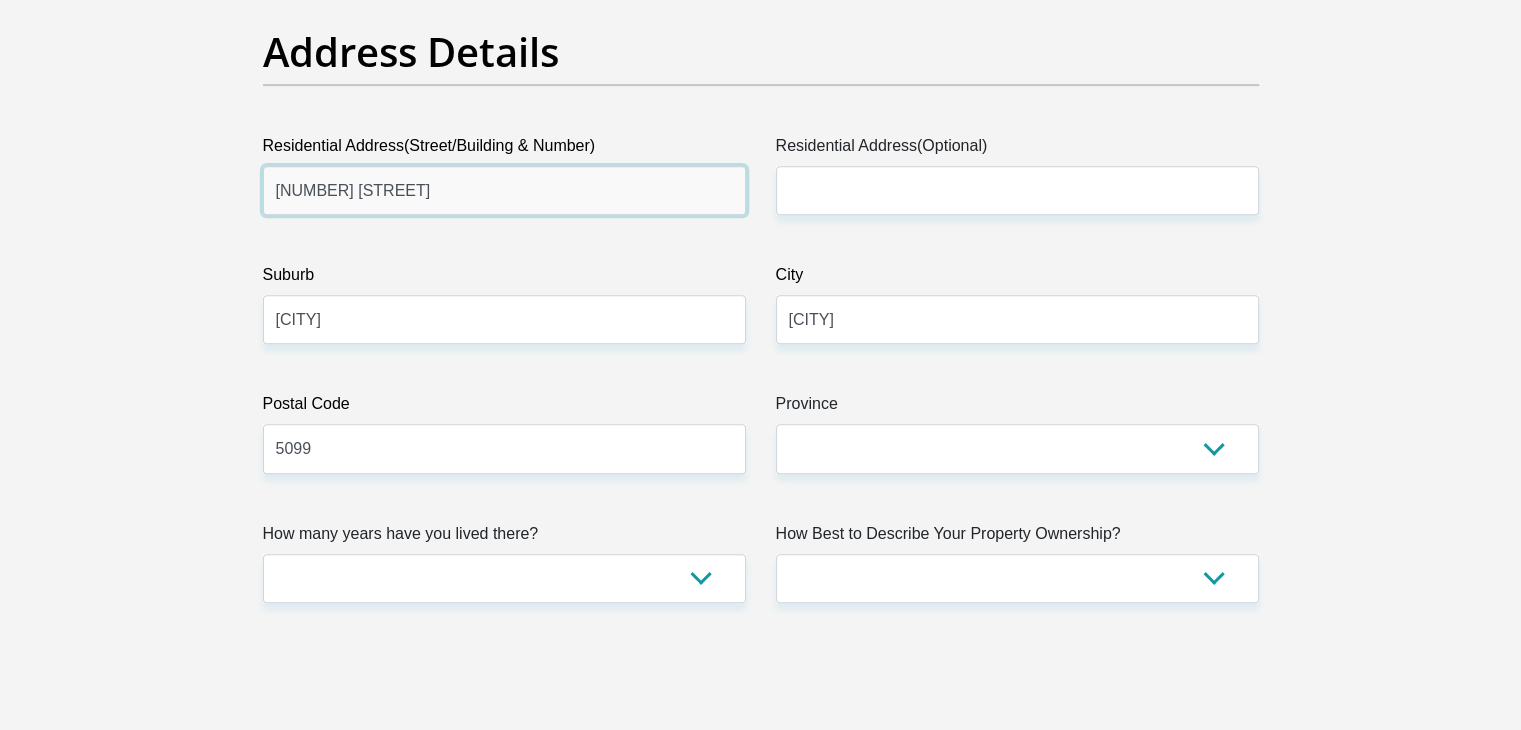 type on "[NUMBER] [STREET]" 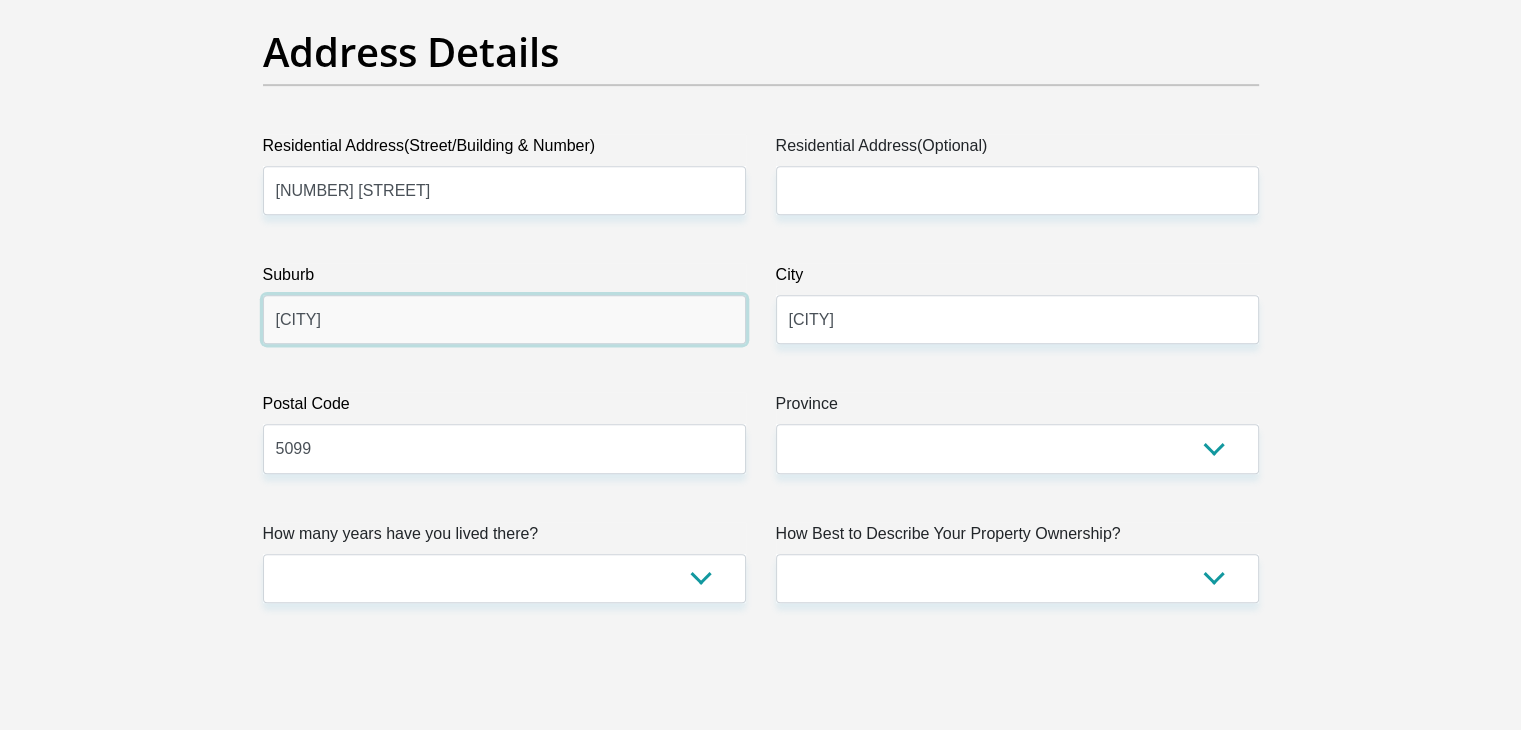click on "[CITY]" at bounding box center [504, 319] 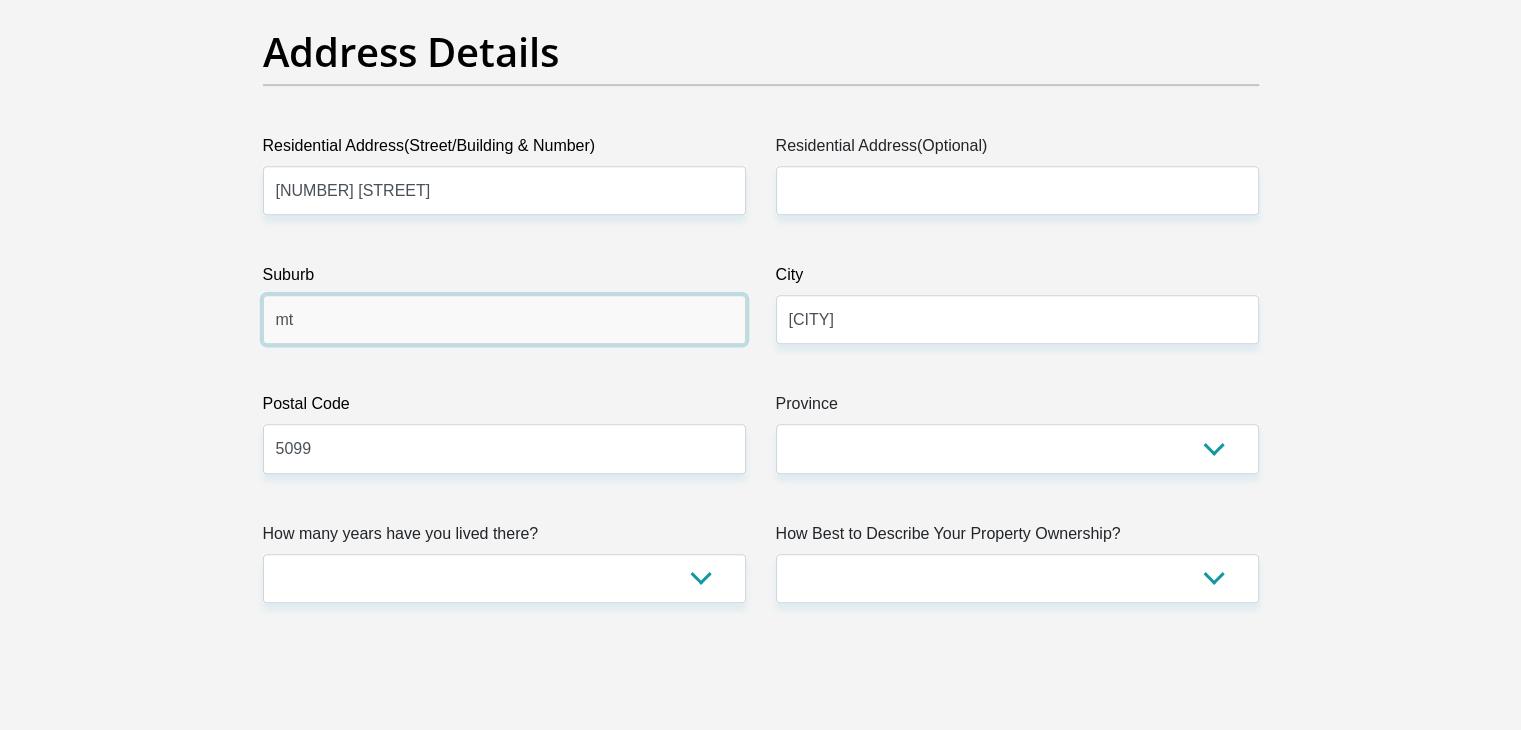 type on "m" 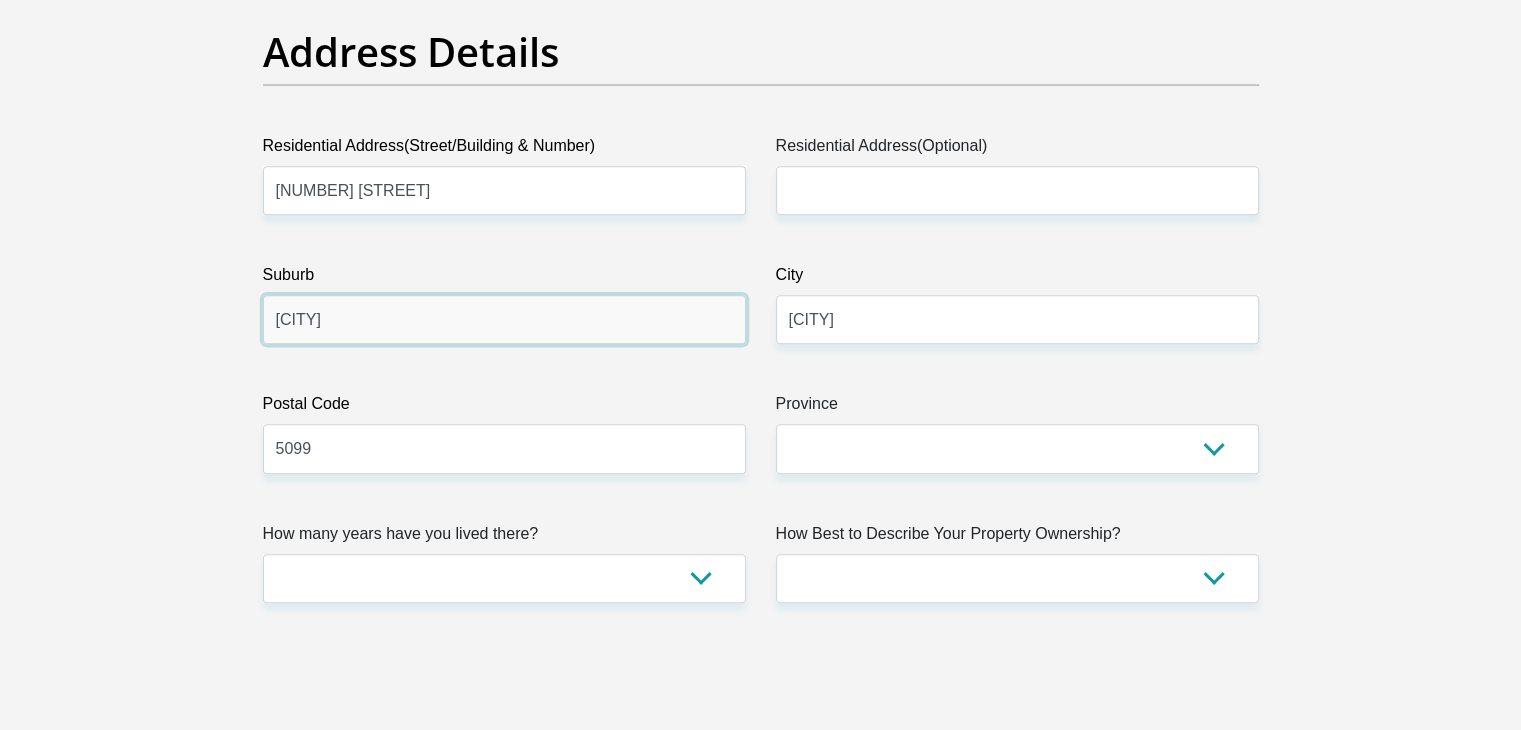 type on "[CITY]" 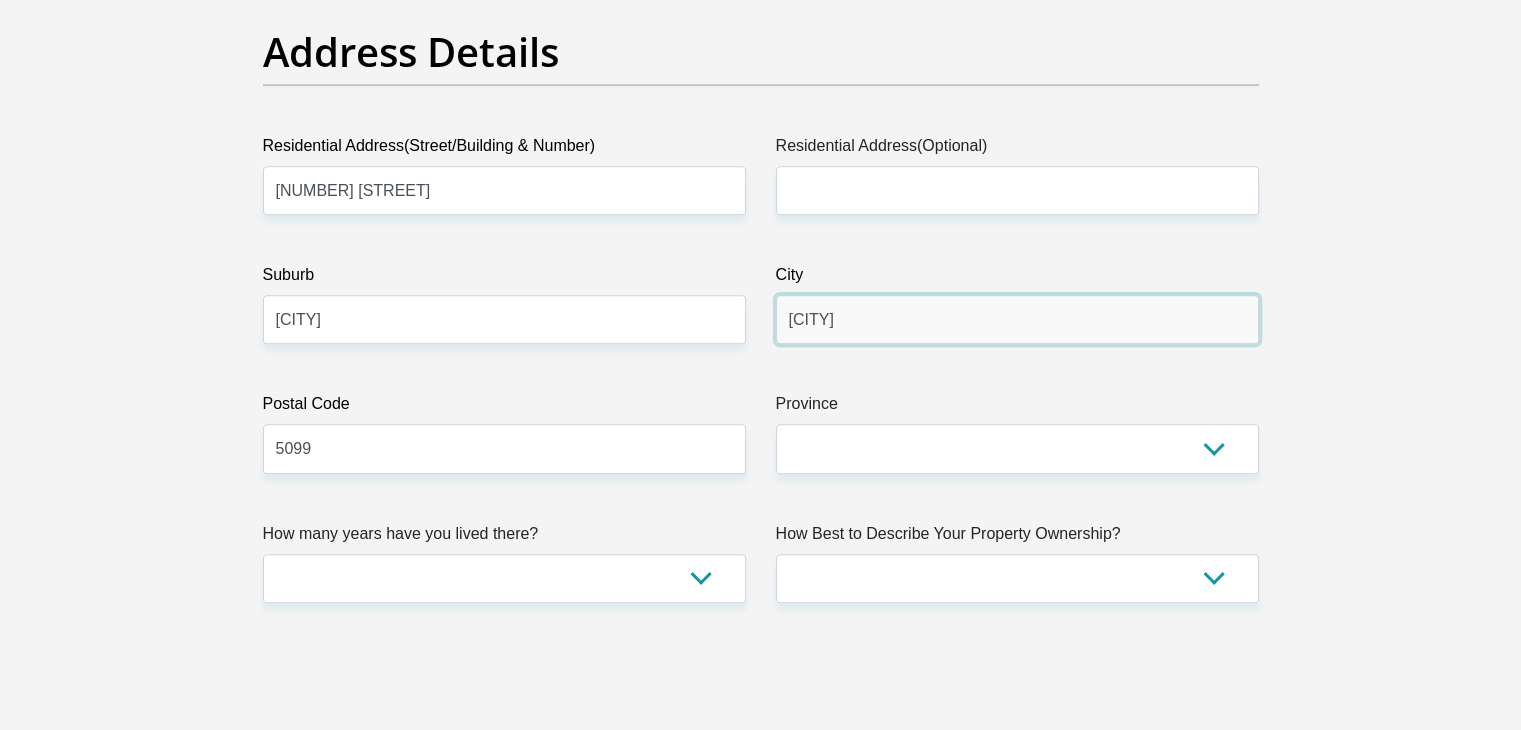 click on "[CITY]" at bounding box center (1017, 319) 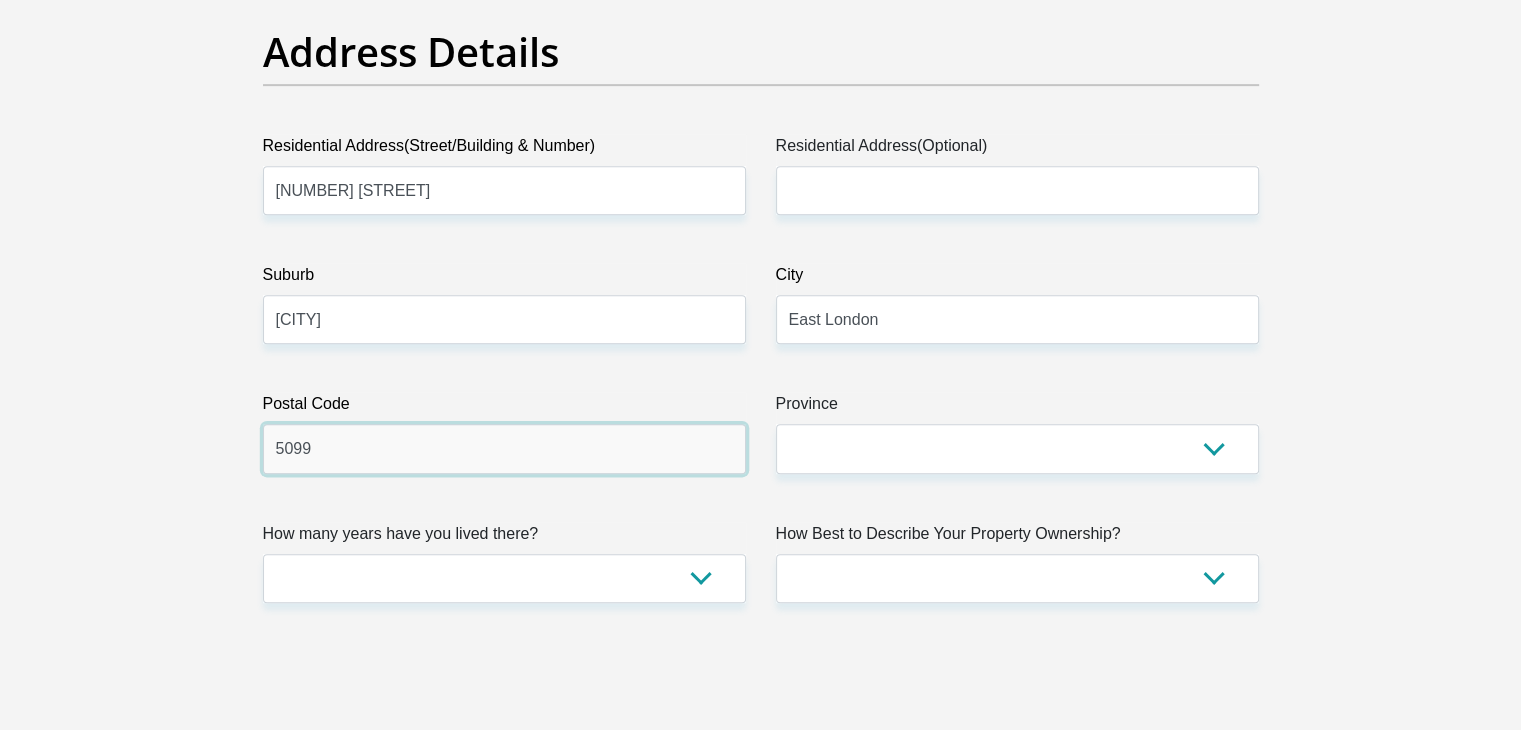 click on "5099" at bounding box center (504, 448) 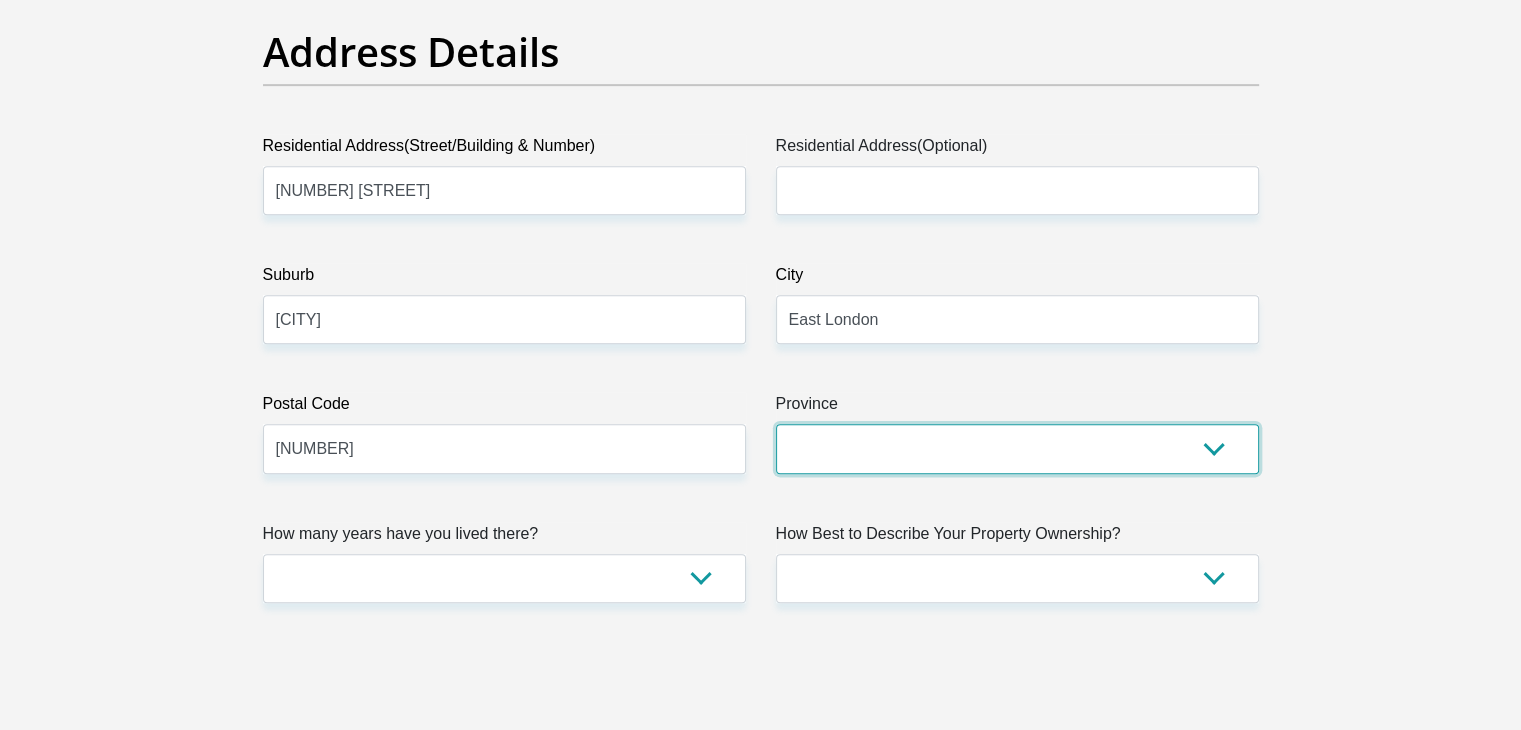 click on "Eastern Cape
Free State
Gauteng
KwaZulu-Natal
Limpopo
Mpumalanga
Northern Cape
North West
Western Cape" at bounding box center [1017, 448] 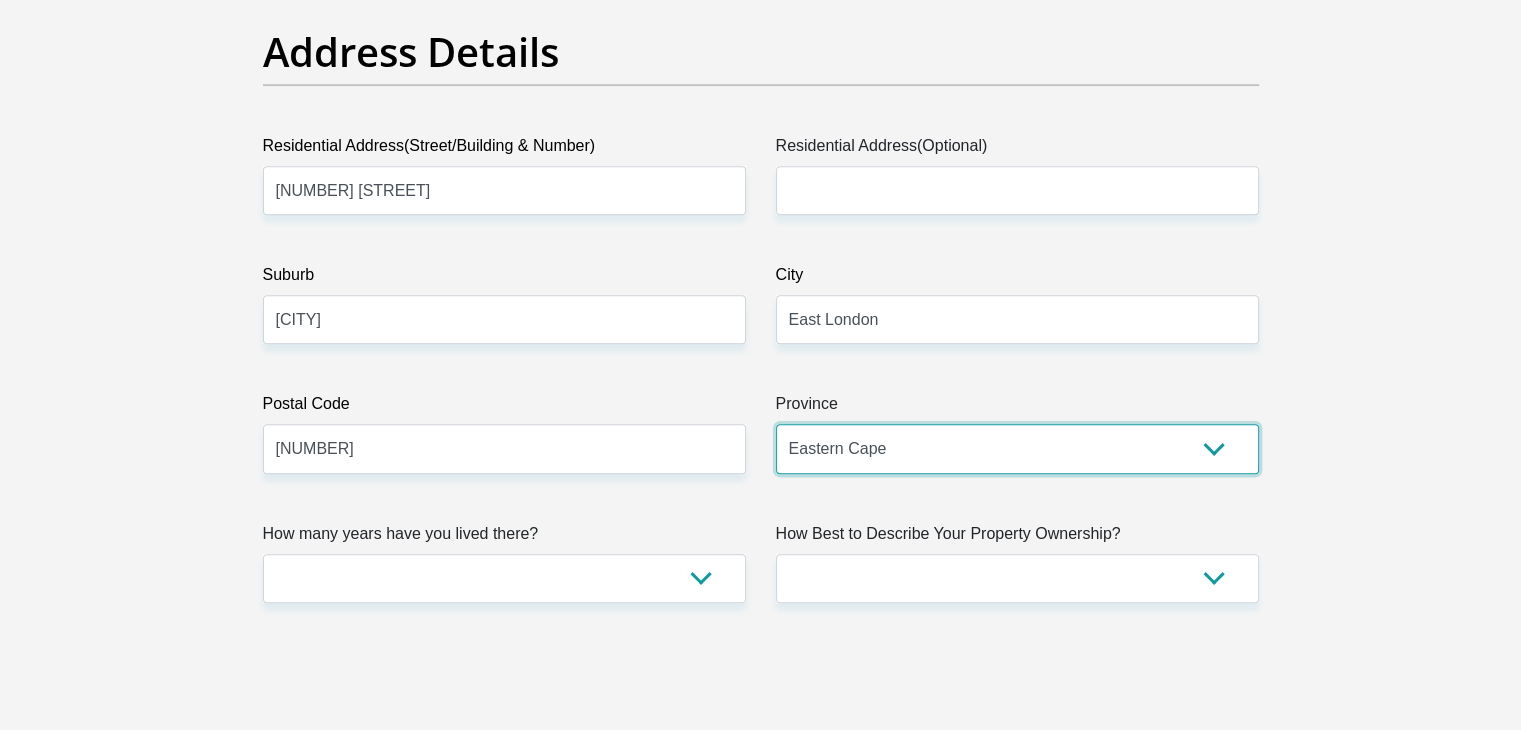 click on "Eastern Cape
Free State
Gauteng
KwaZulu-Natal
Limpopo
Mpumalanga
Northern Cape
North West
Western Cape" at bounding box center (1017, 448) 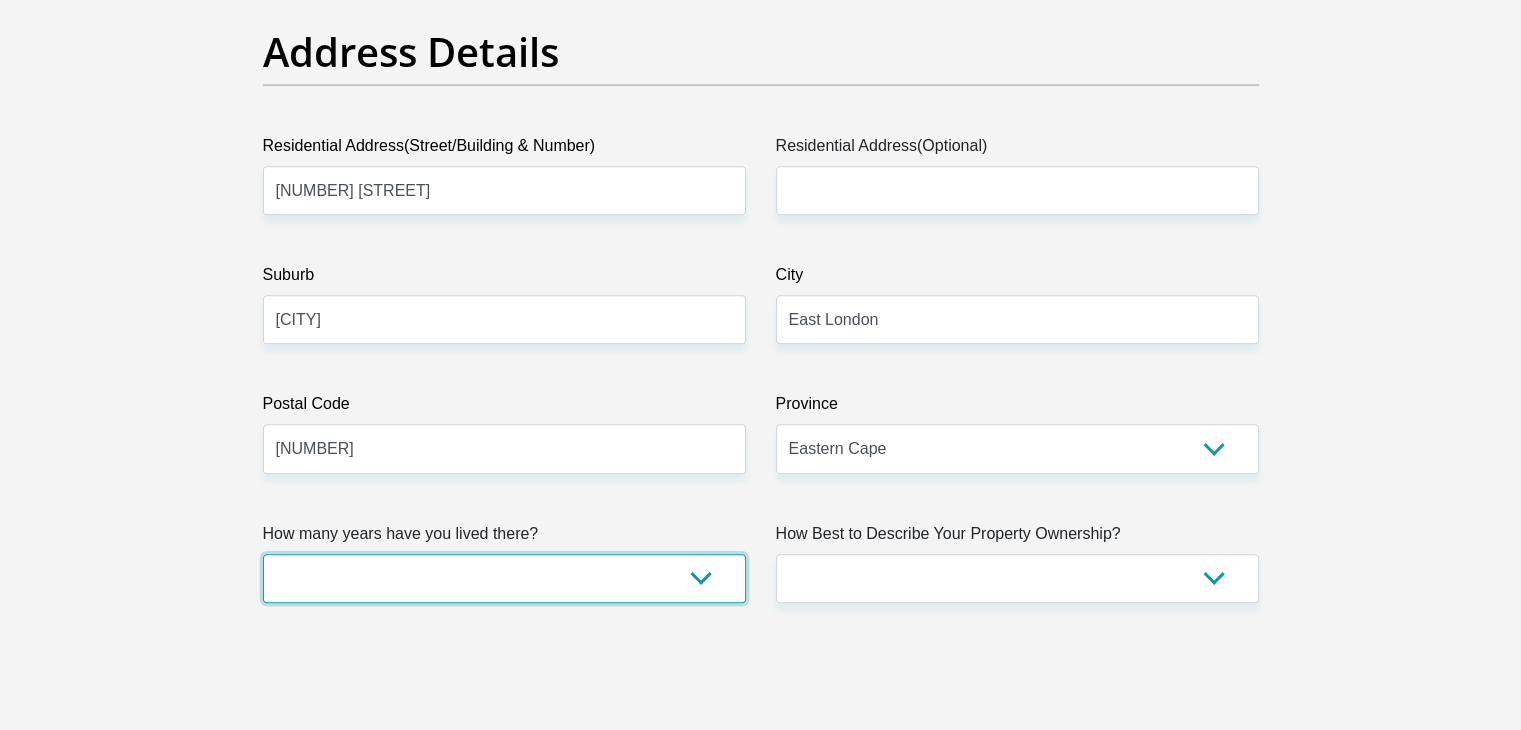 click on "less than 1 year
1-3 years
3-5 years
5+ years" at bounding box center (504, 578) 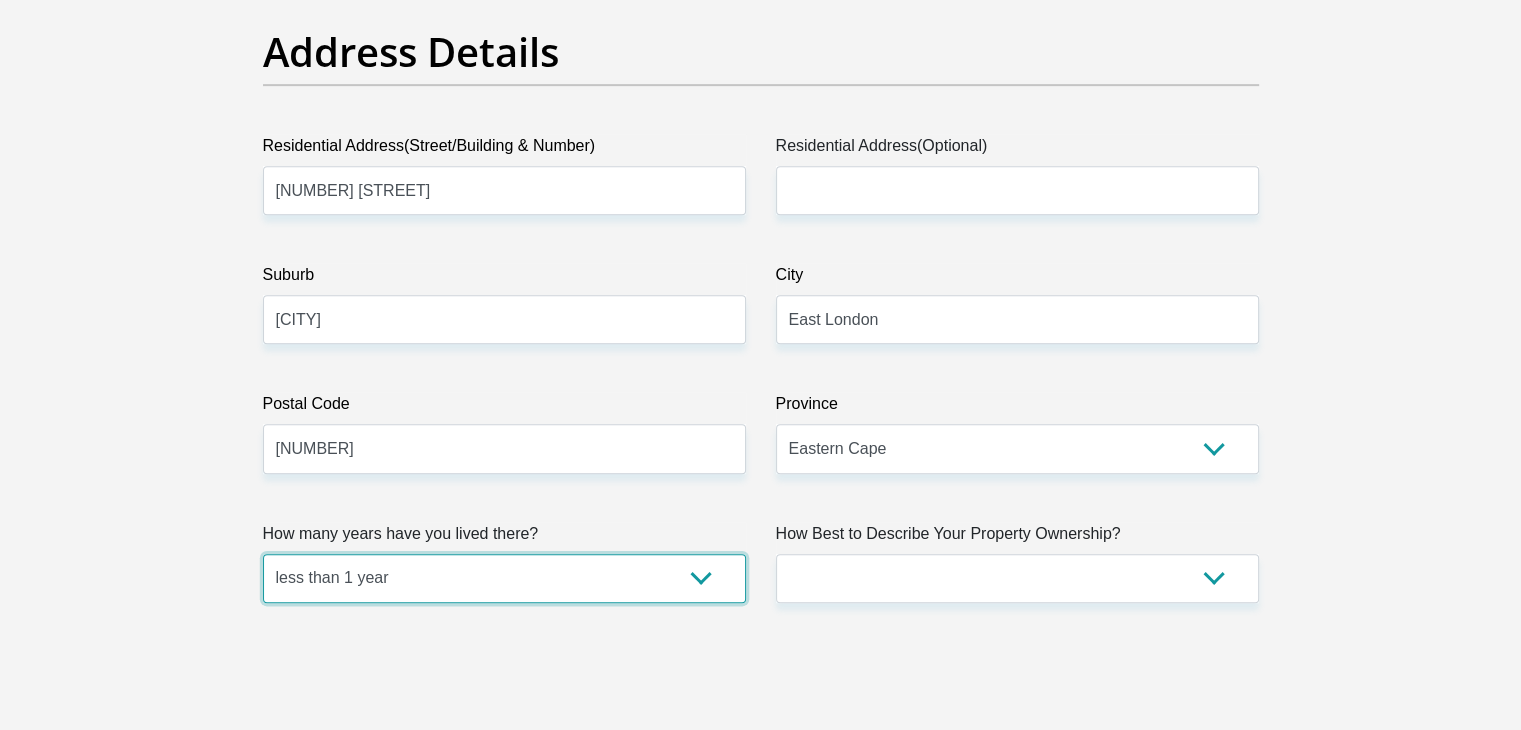 click on "less than 1 year
1-3 years
3-5 years
5+ years" at bounding box center [504, 578] 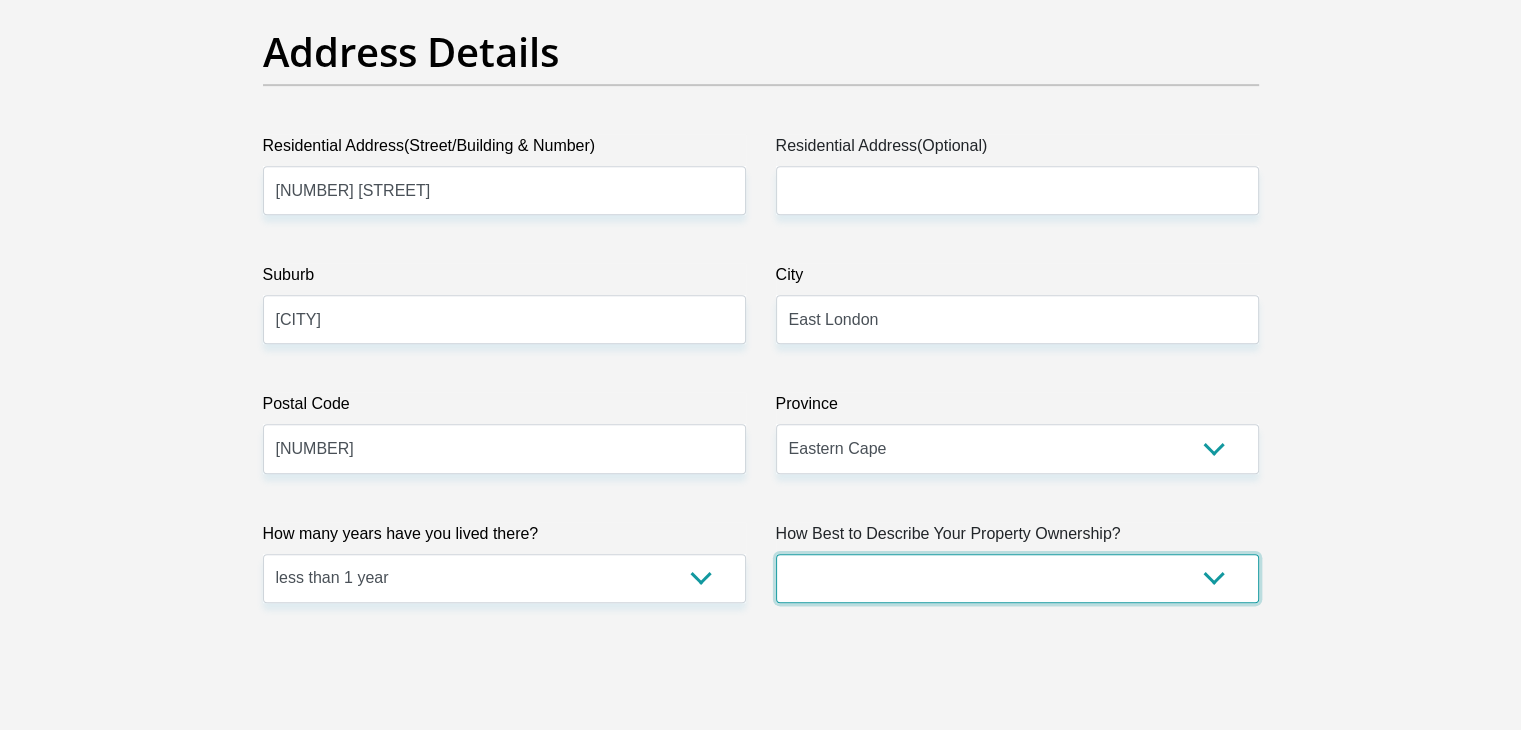 click on "Owned
Rented
Family Owned
Company Dwelling" at bounding box center (1017, 578) 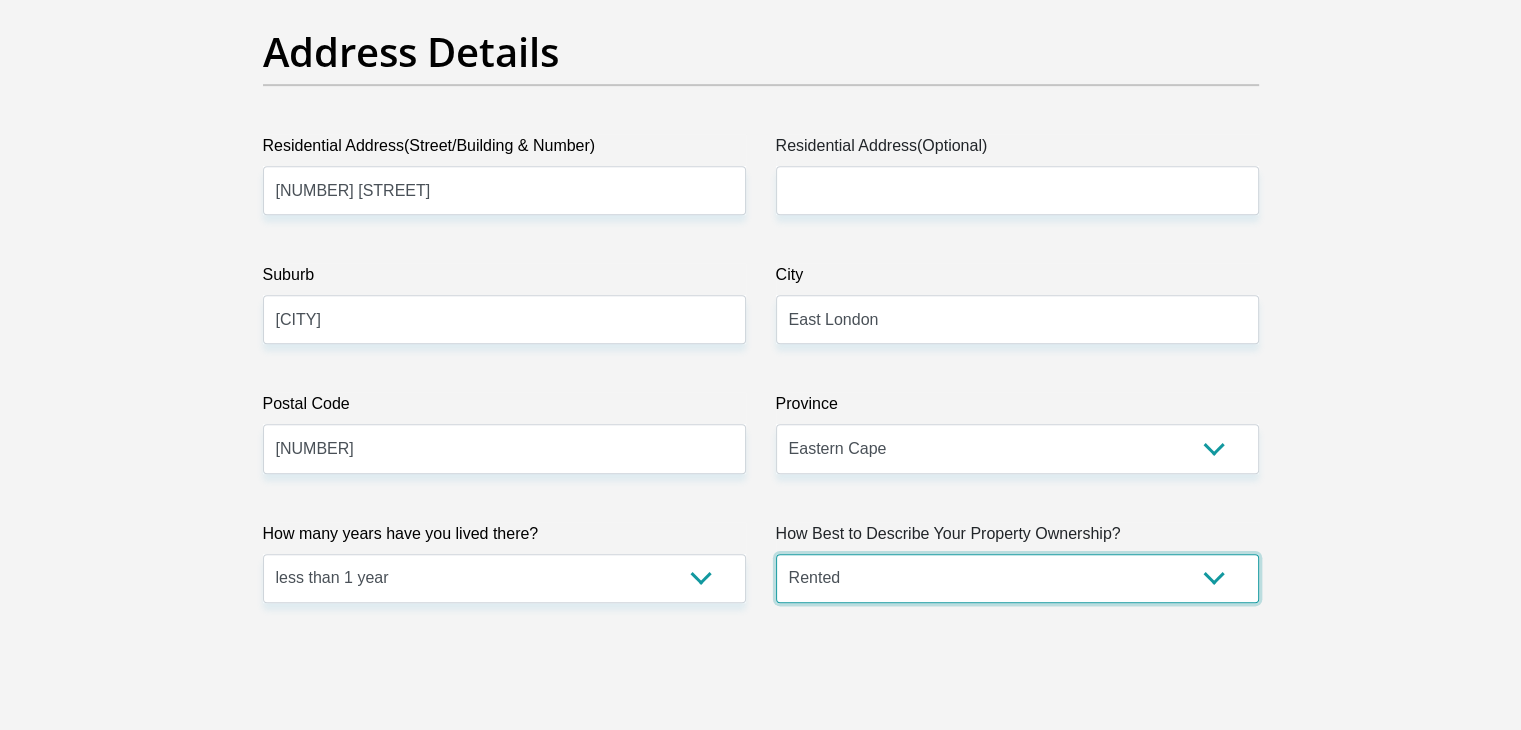 click on "Owned
Rented
Family Owned
Company Dwelling" at bounding box center [1017, 578] 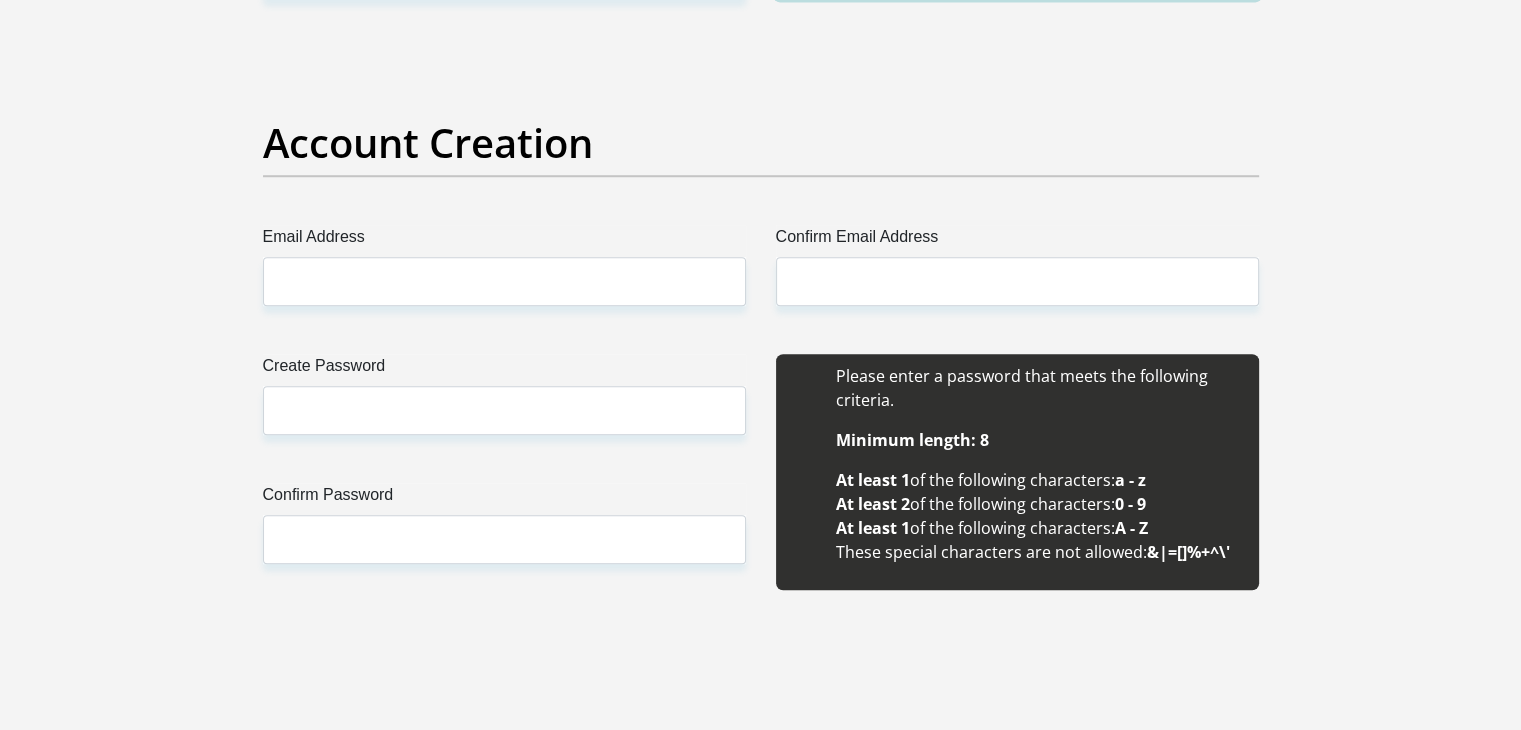 scroll, scrollTop: 1616, scrollLeft: 0, axis: vertical 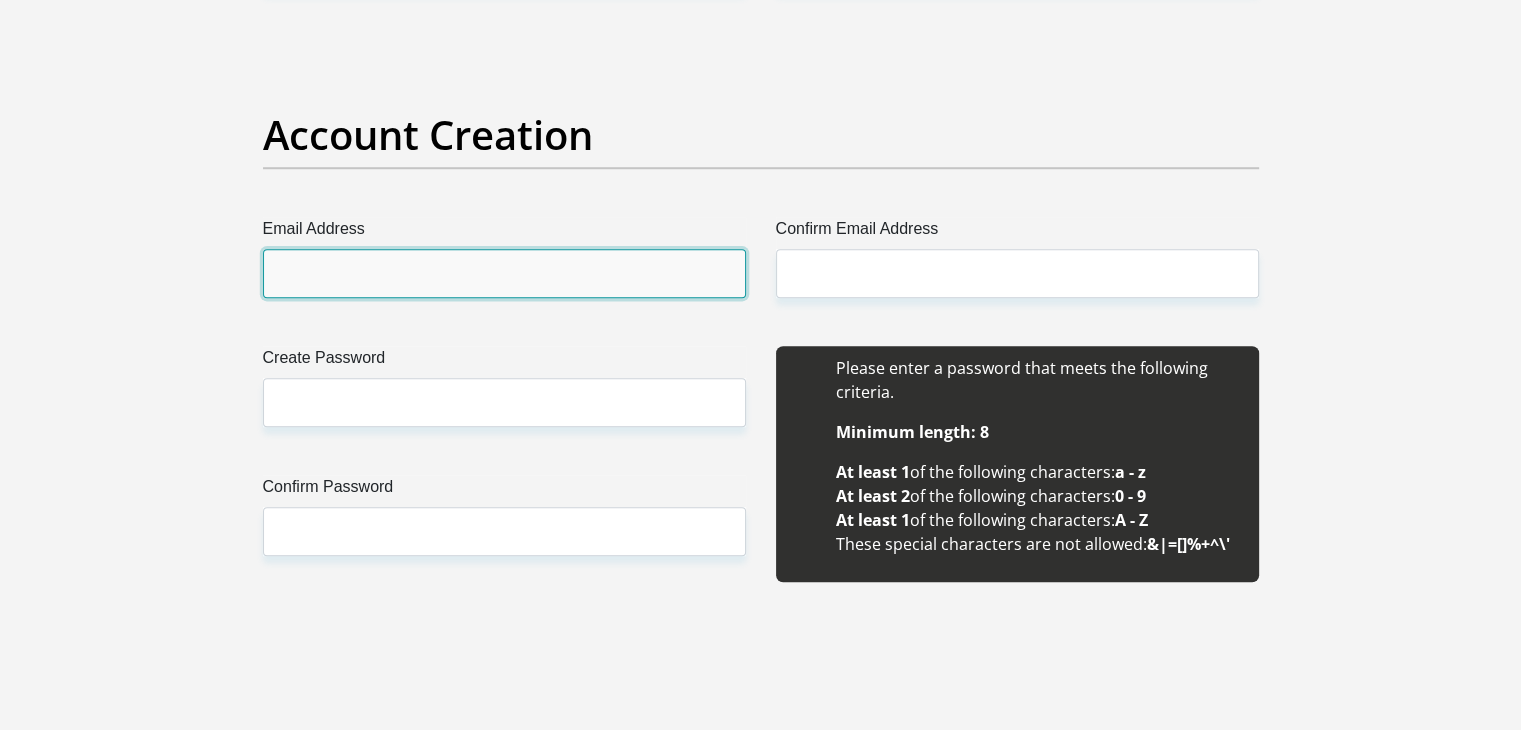 click on "Email Address" at bounding box center [504, 273] 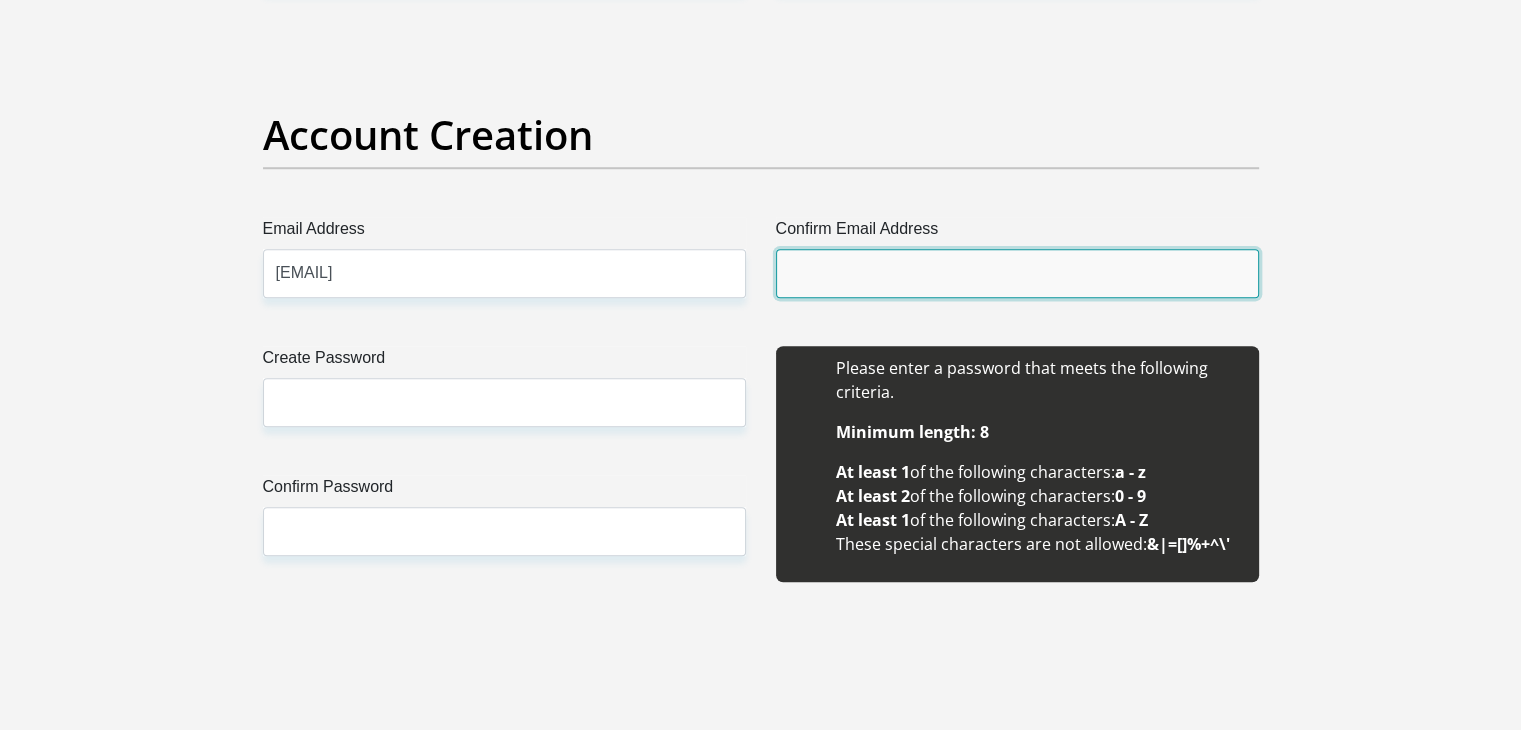 type on "[EMAIL]" 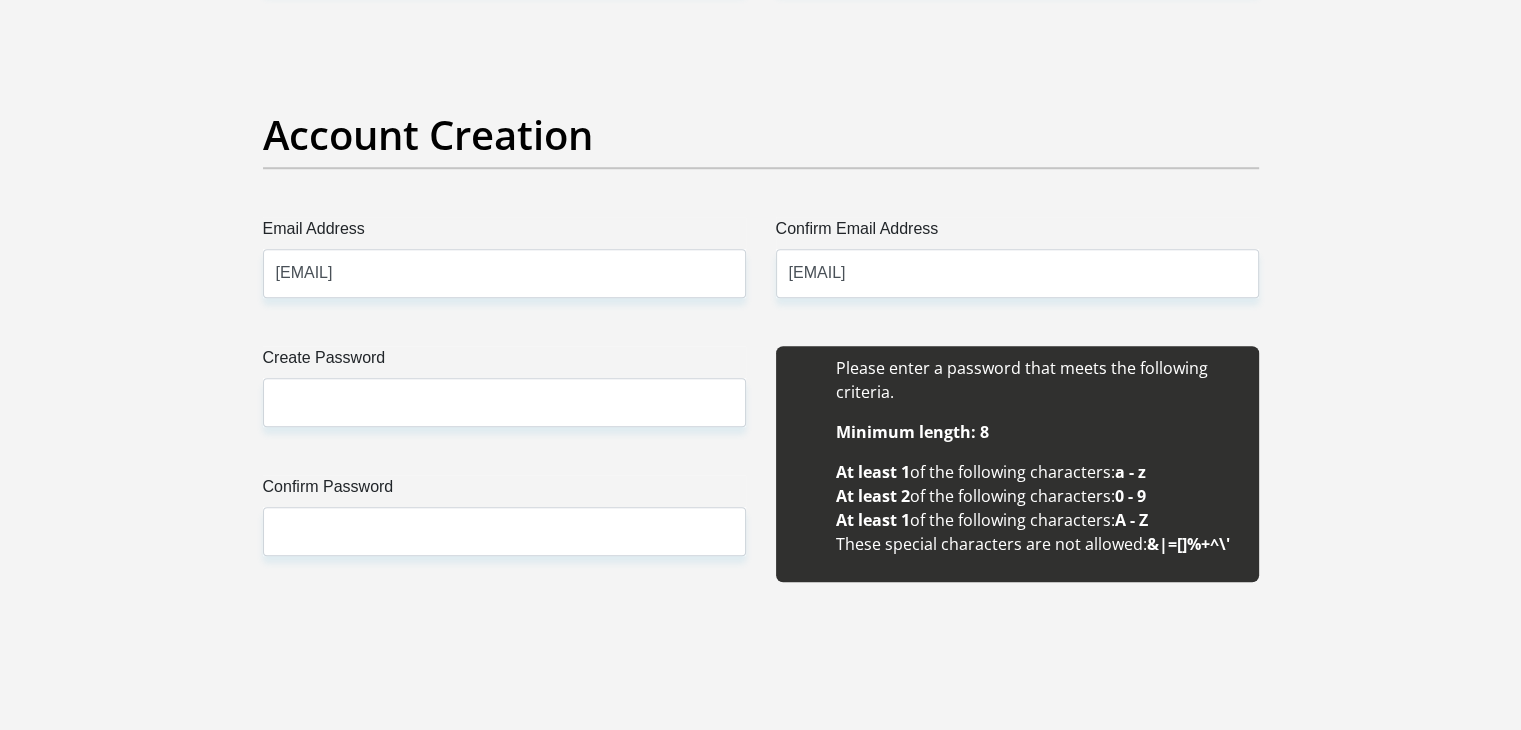 type 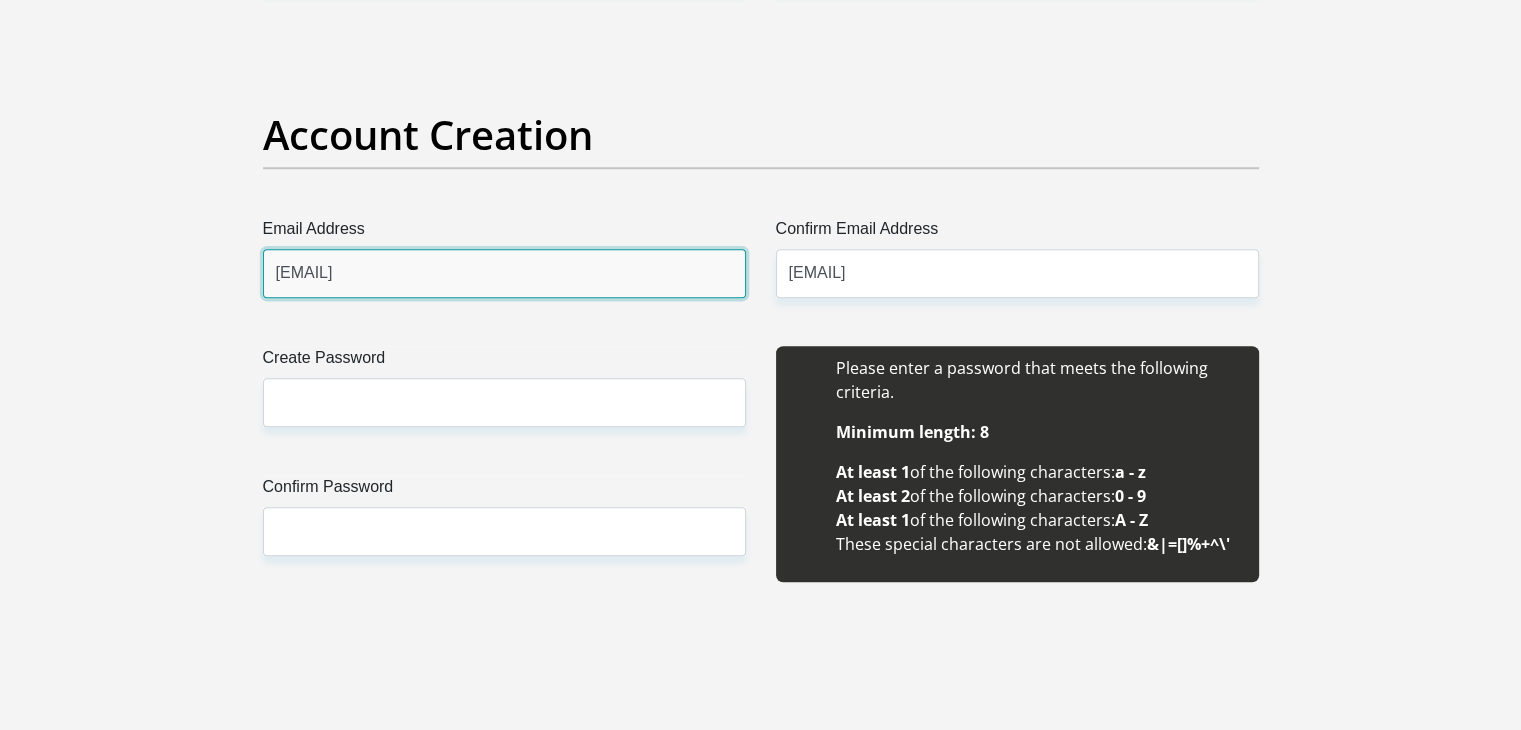 type 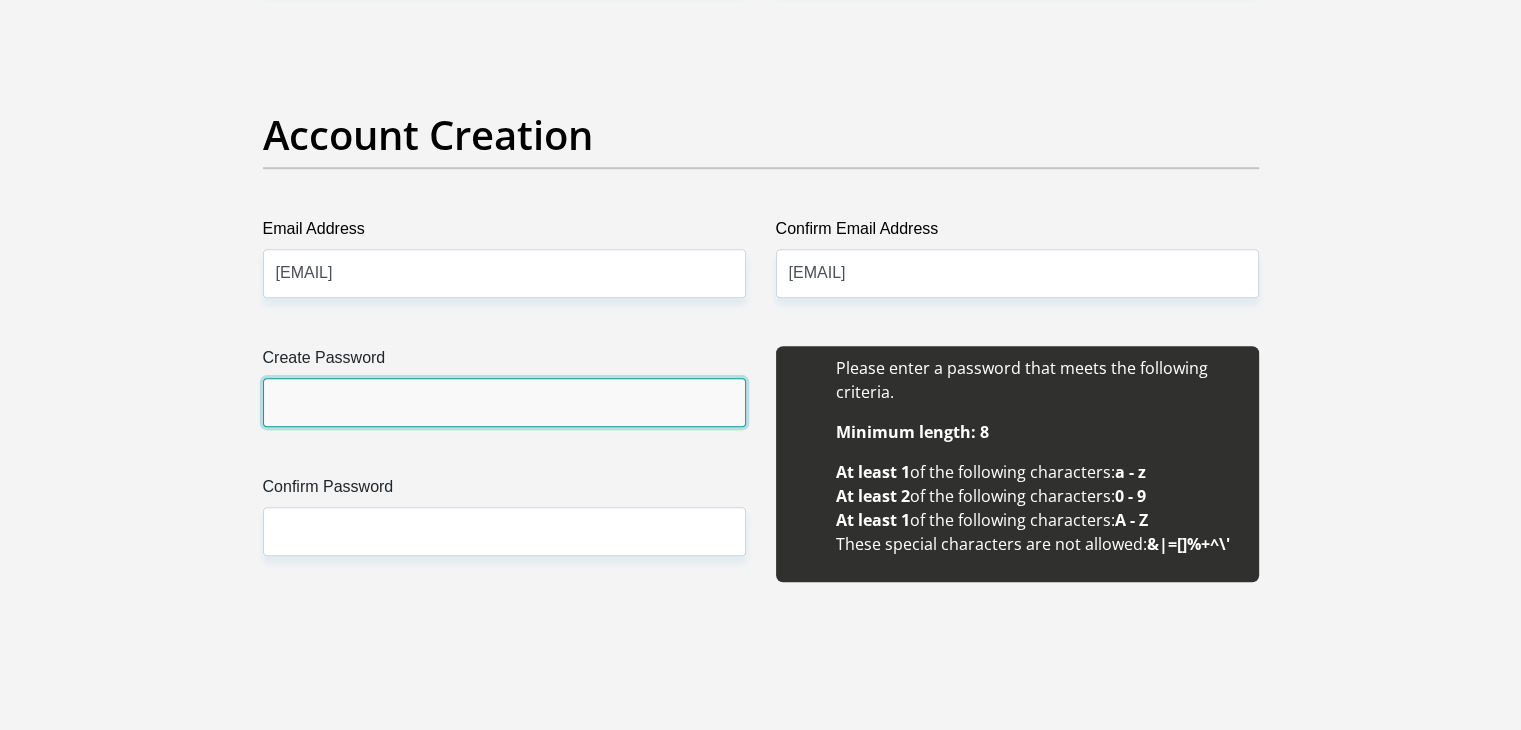 click on "Create Password" at bounding box center (504, 402) 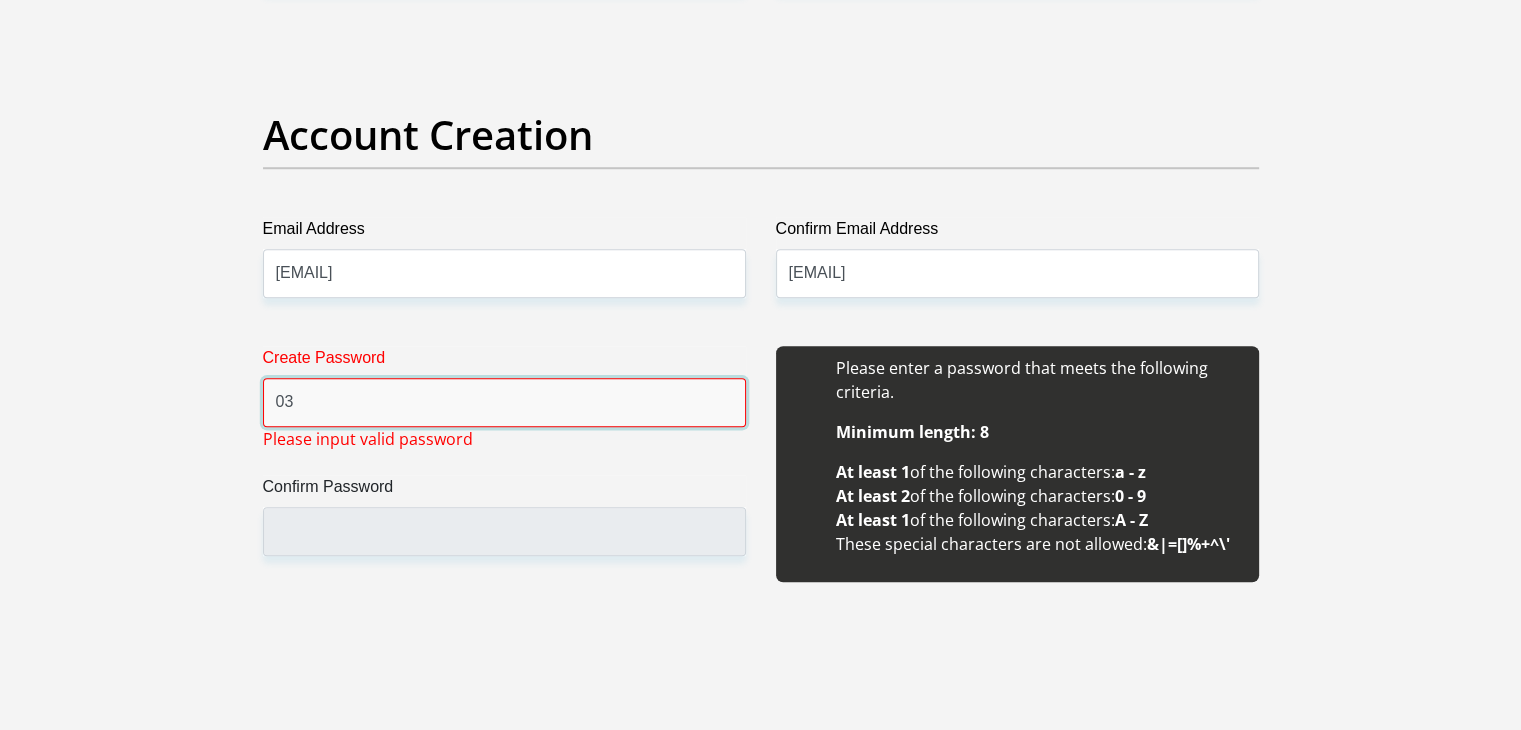 type on "0" 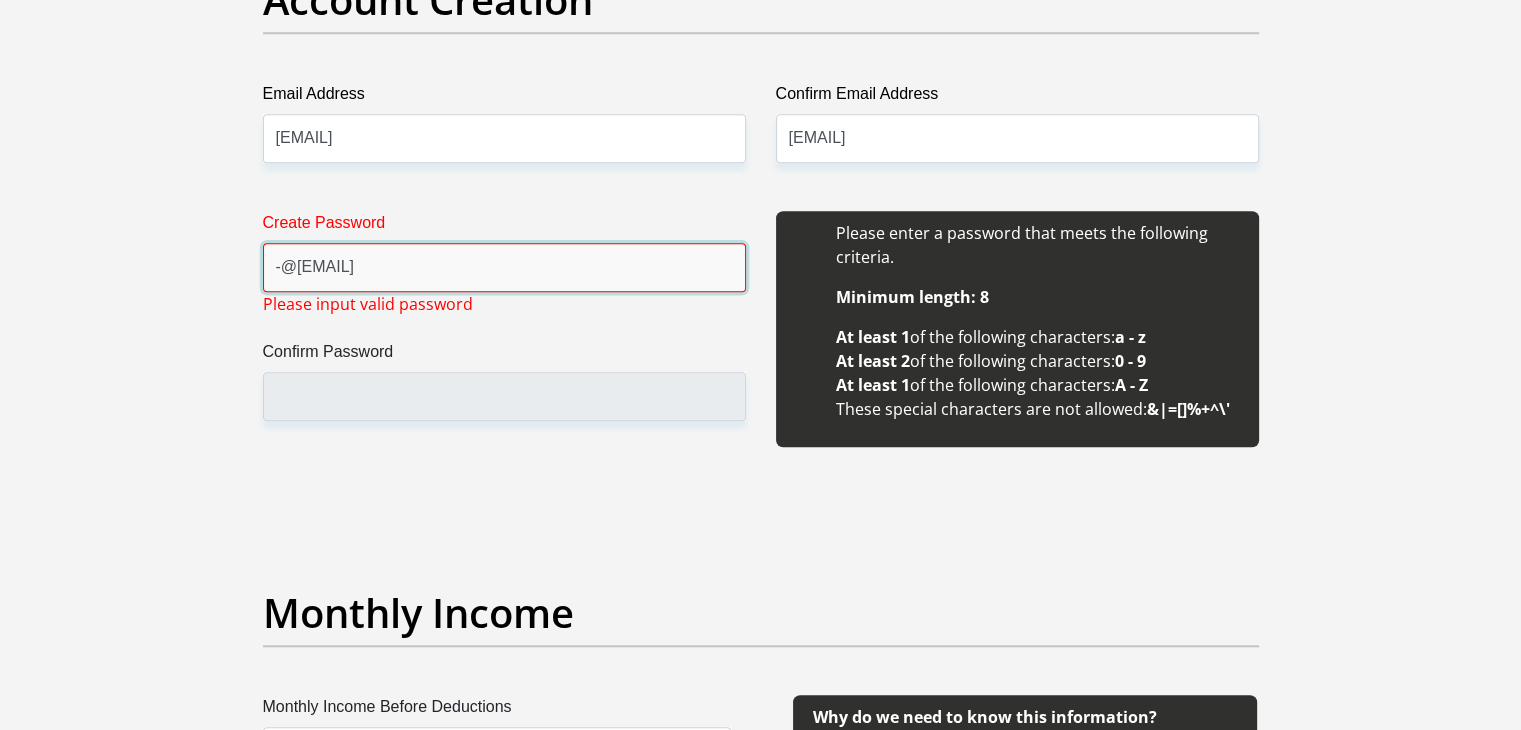 scroll, scrollTop: 1752, scrollLeft: 0, axis: vertical 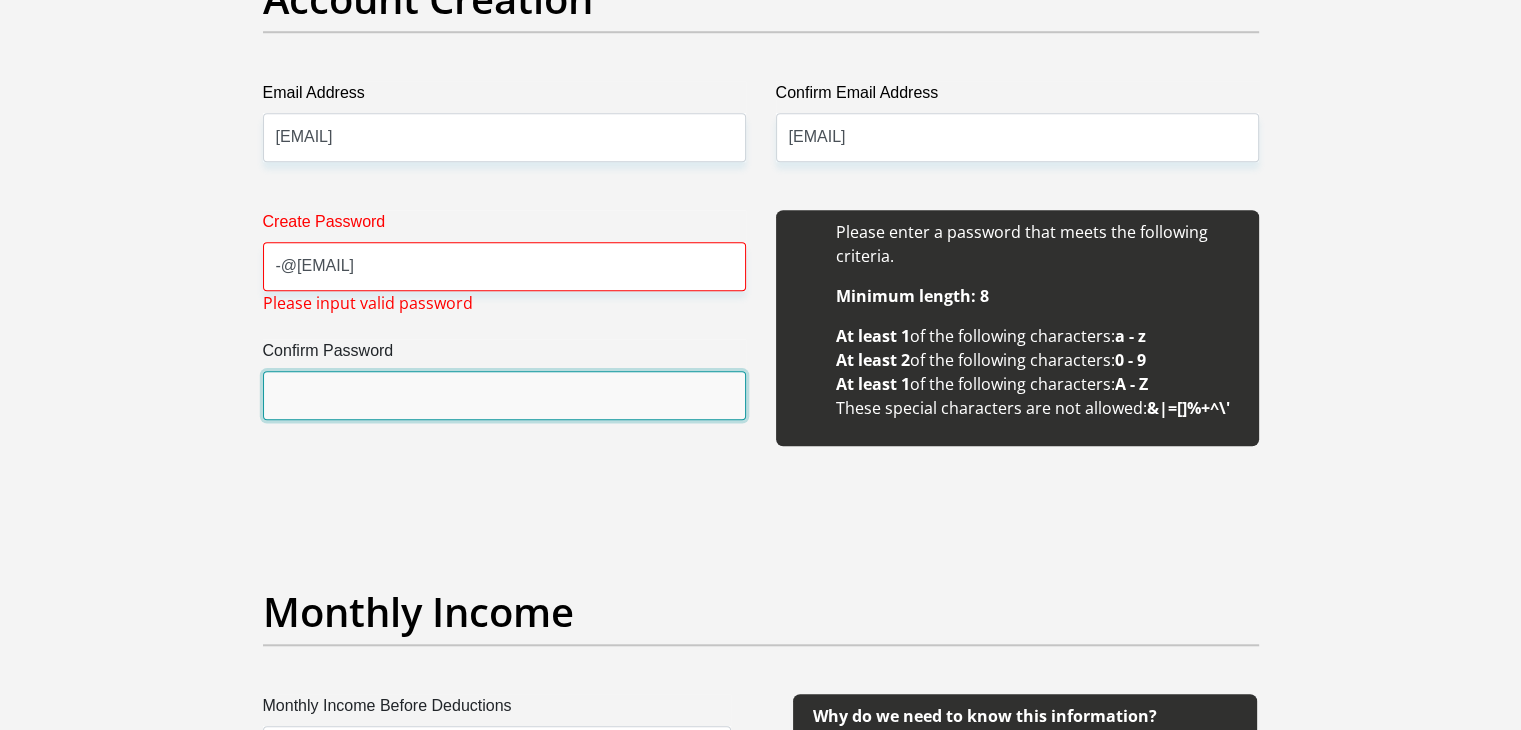 click on "Confirm Password" at bounding box center (504, 395) 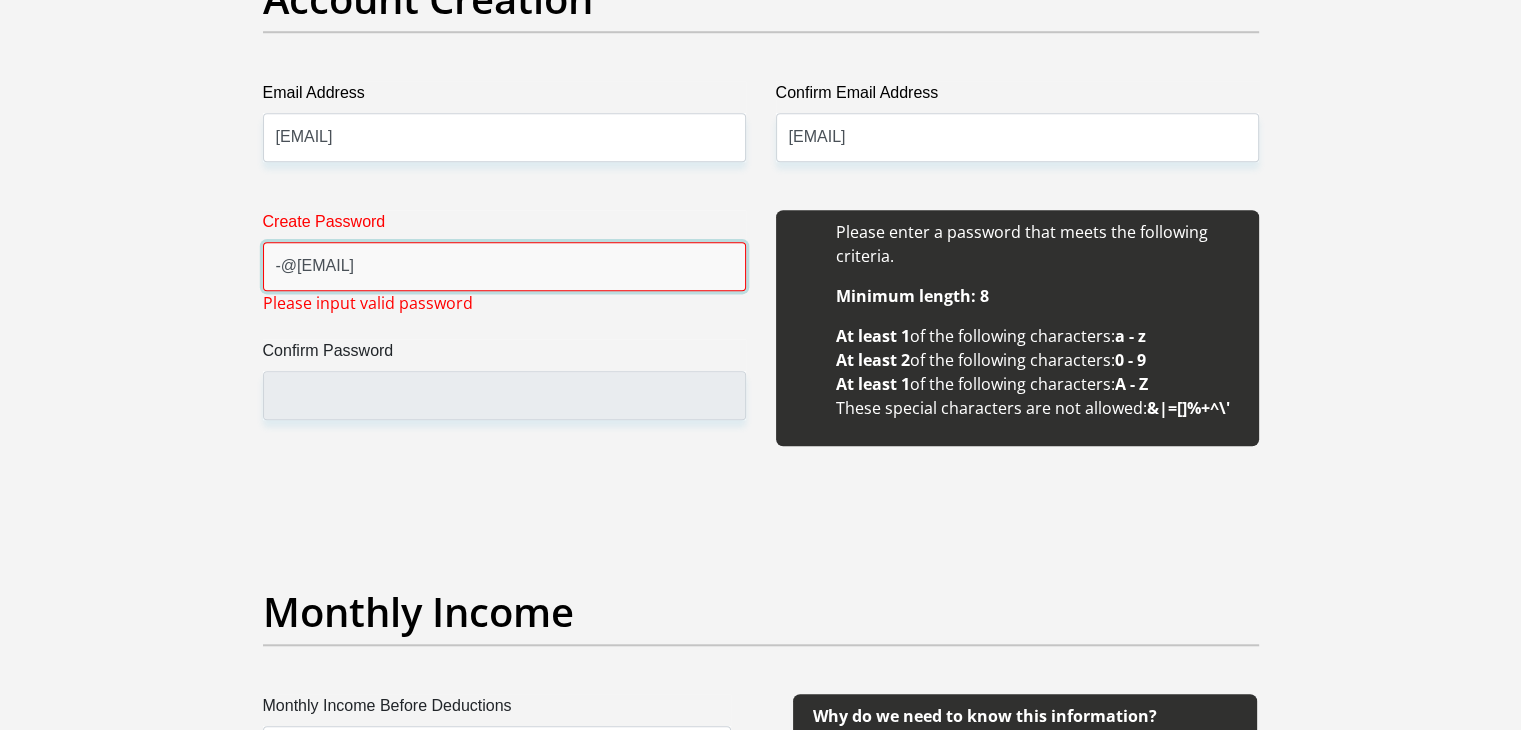 click on "-@[EMAIL]" at bounding box center (504, 266) 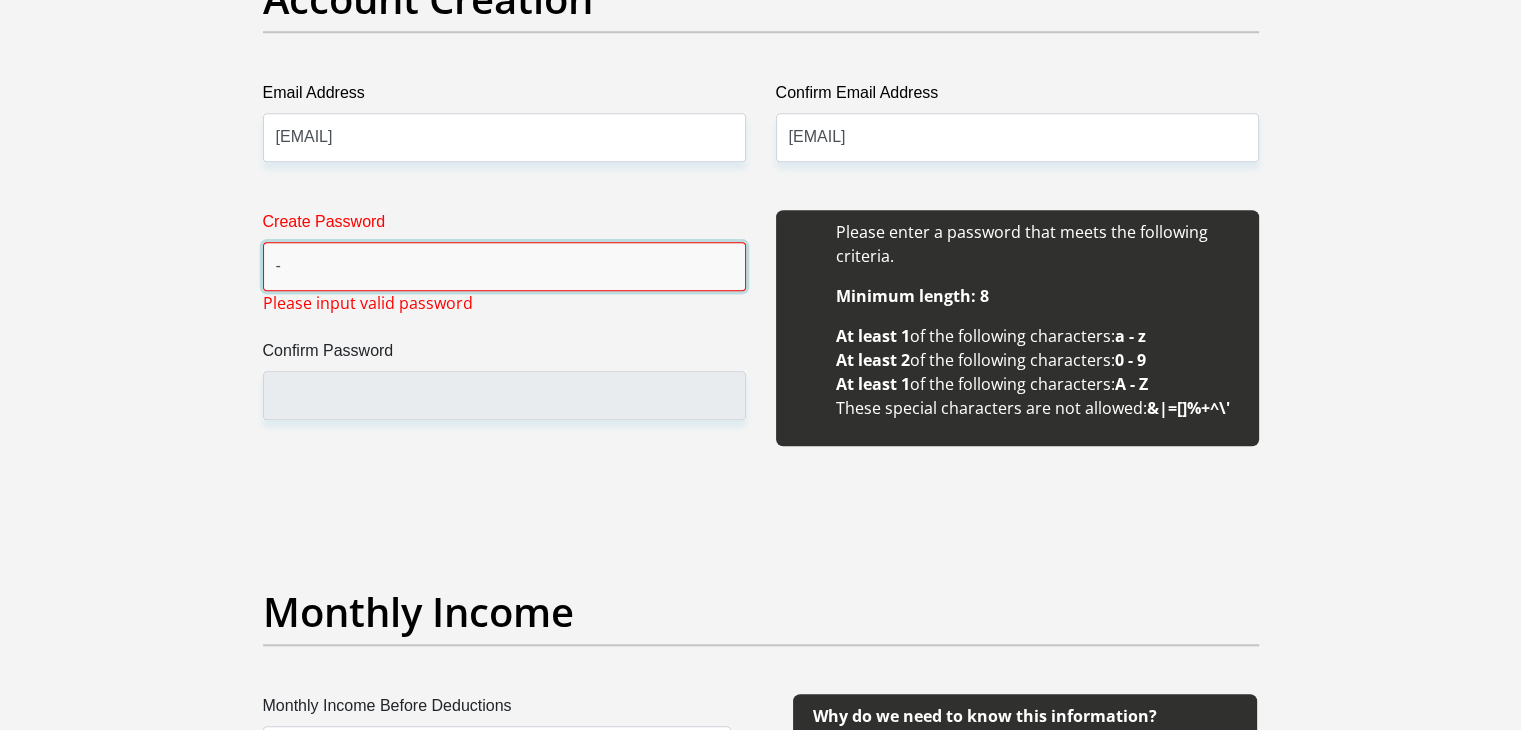 type on "-" 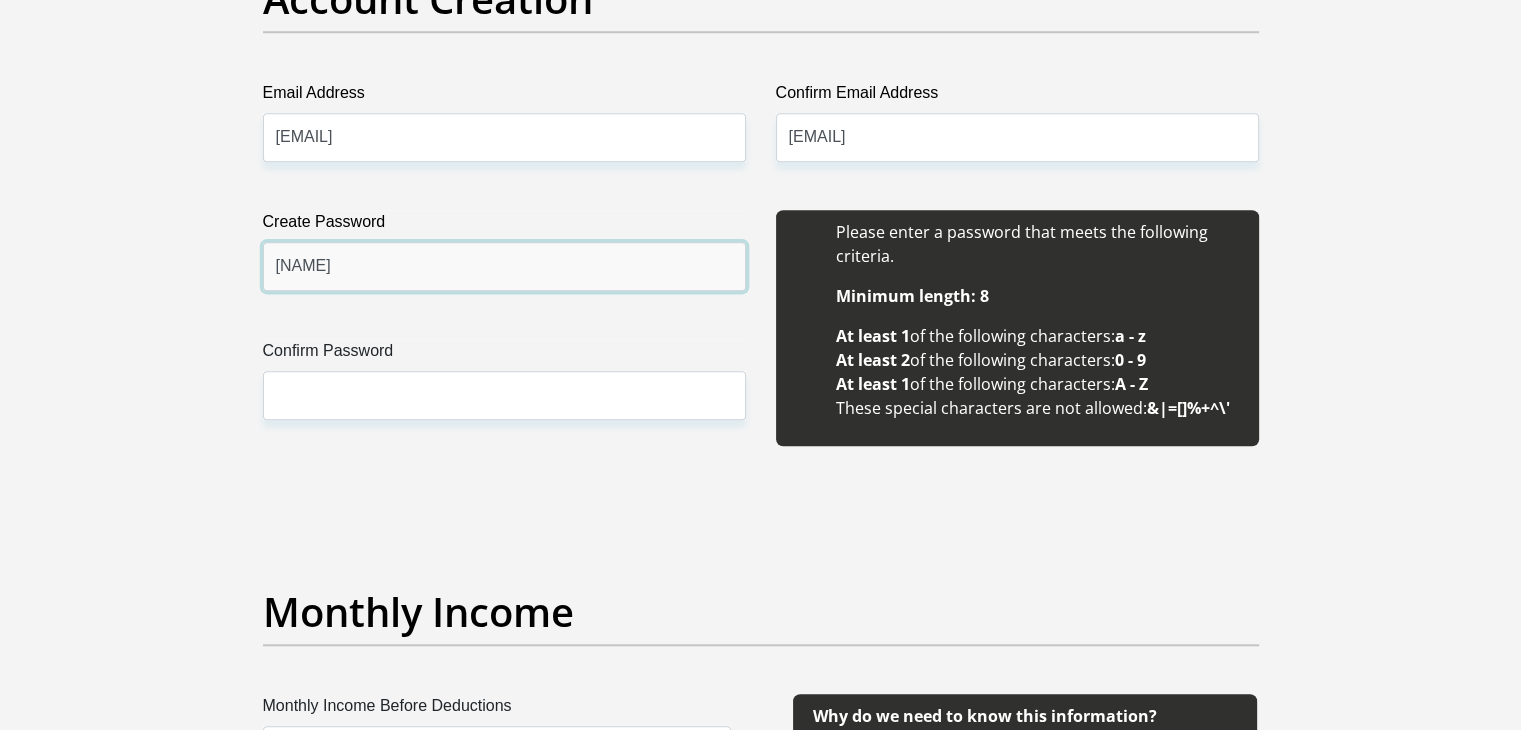 type on "[NAME]" 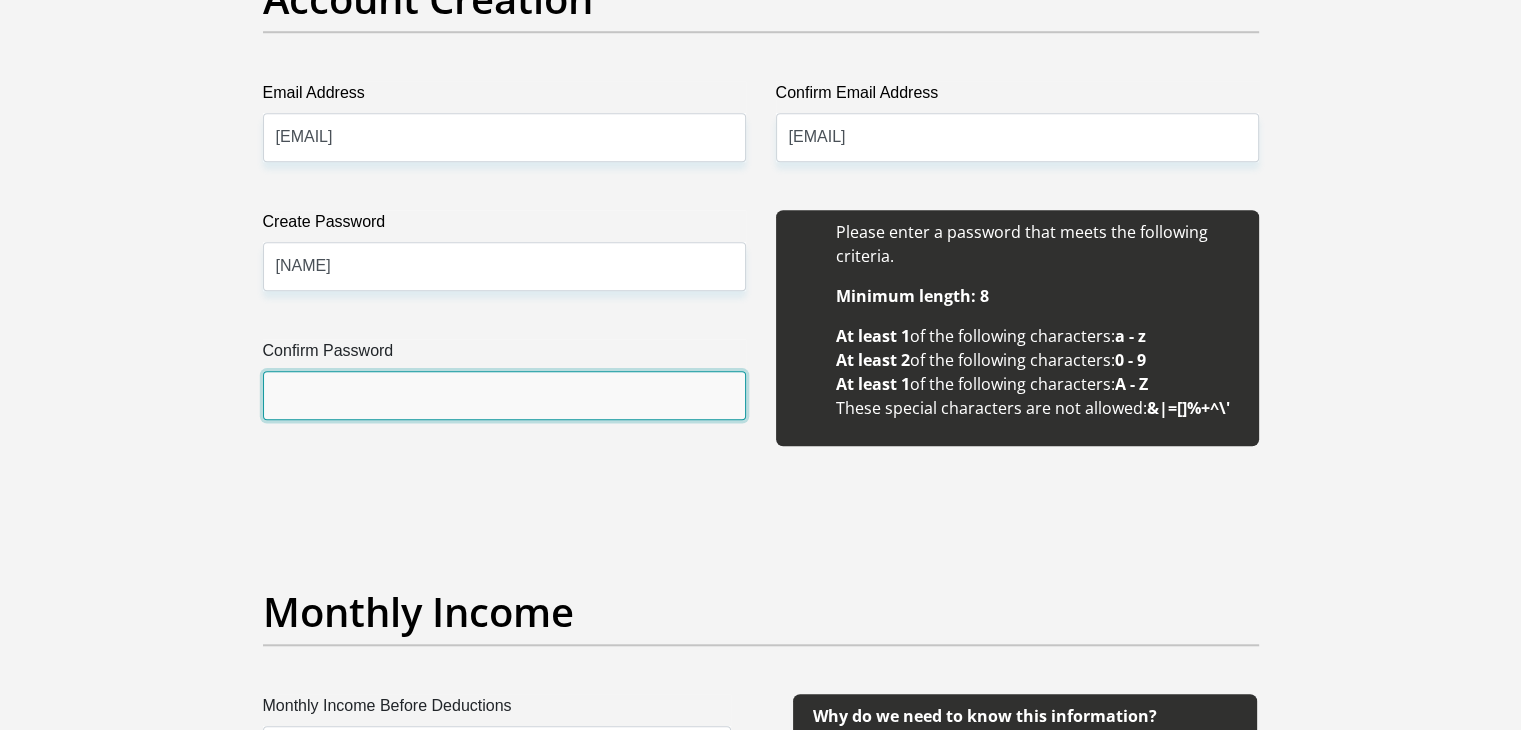click on "Confirm Password" at bounding box center [504, 395] 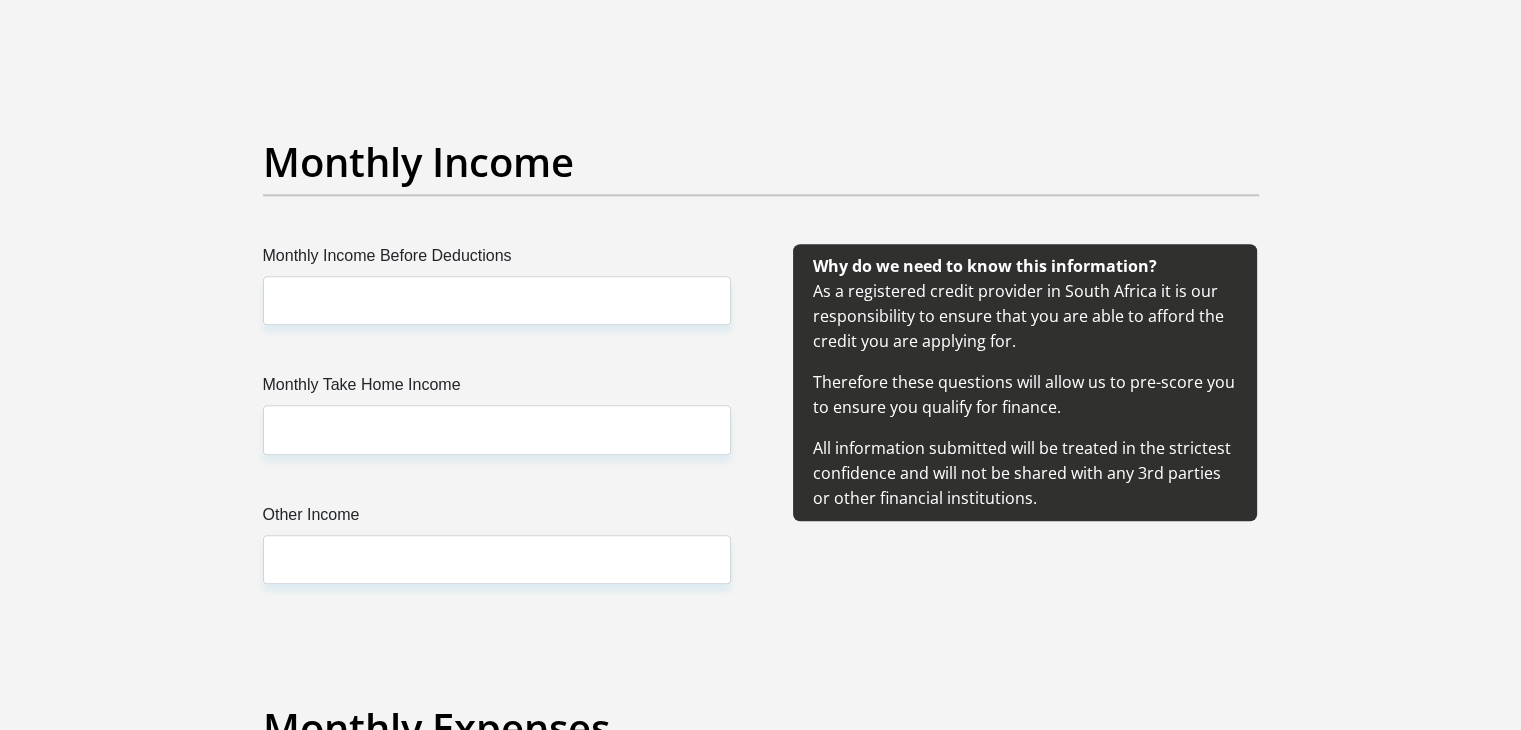 scroll, scrollTop: 2204, scrollLeft: 0, axis: vertical 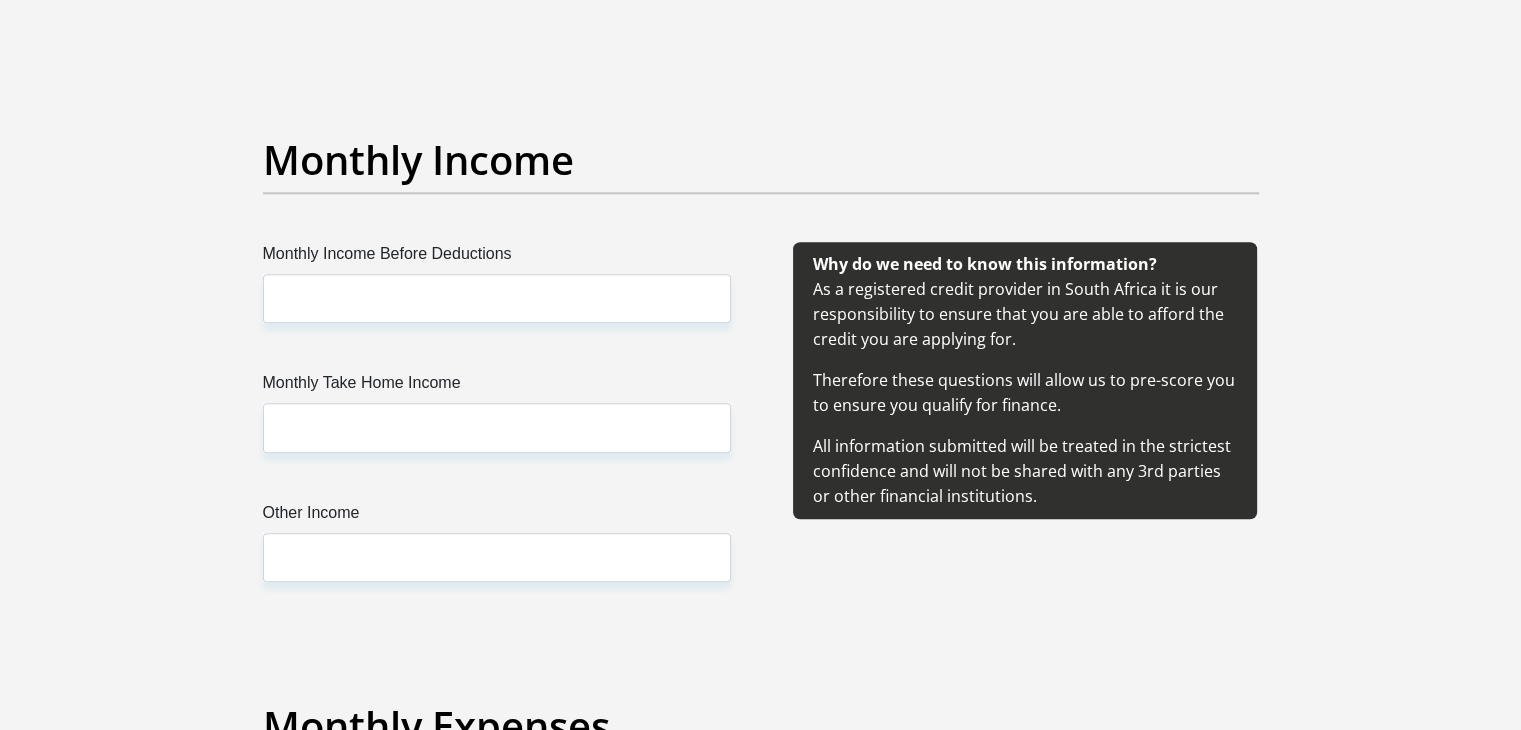 type on "[NAME]" 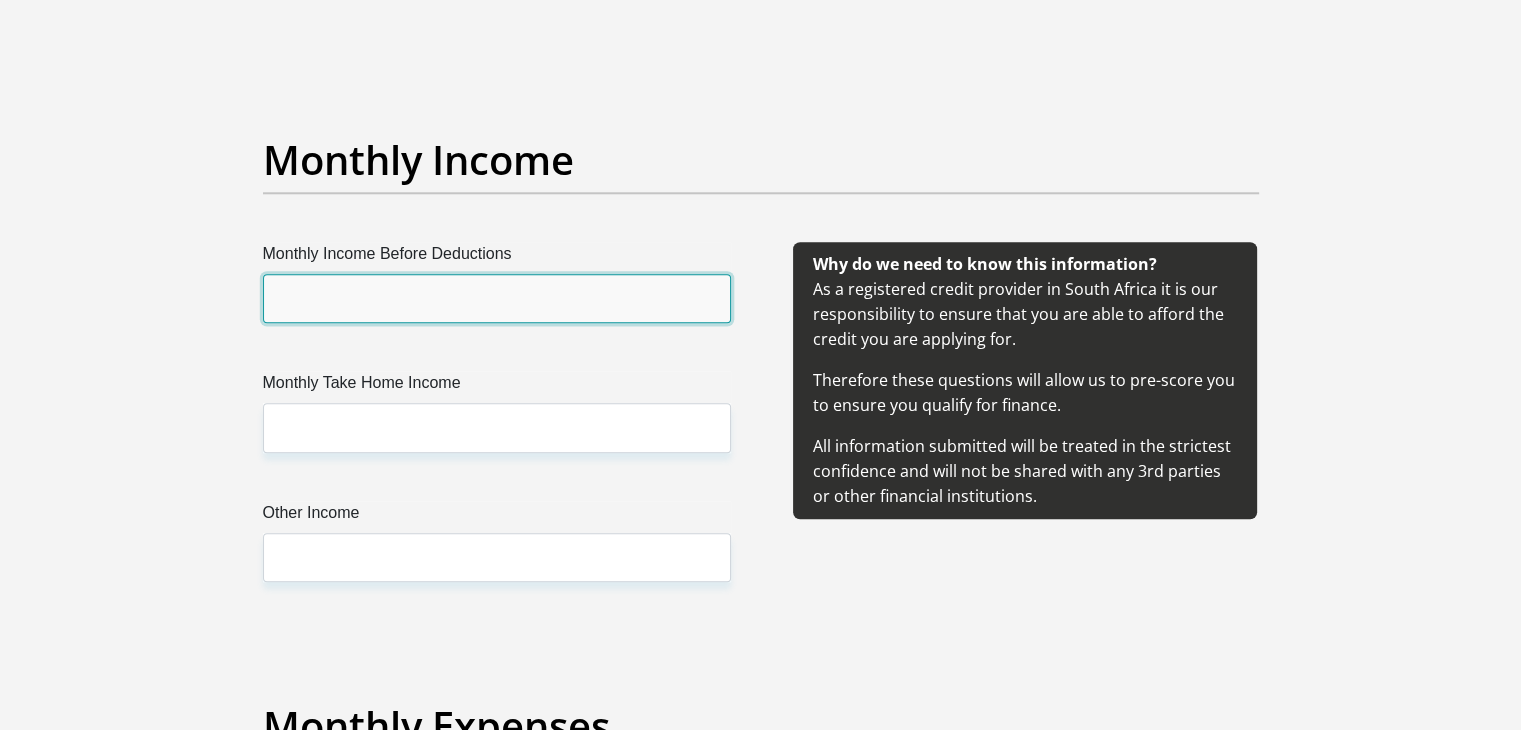 click on "Monthly Income Before Deductions" at bounding box center (497, 298) 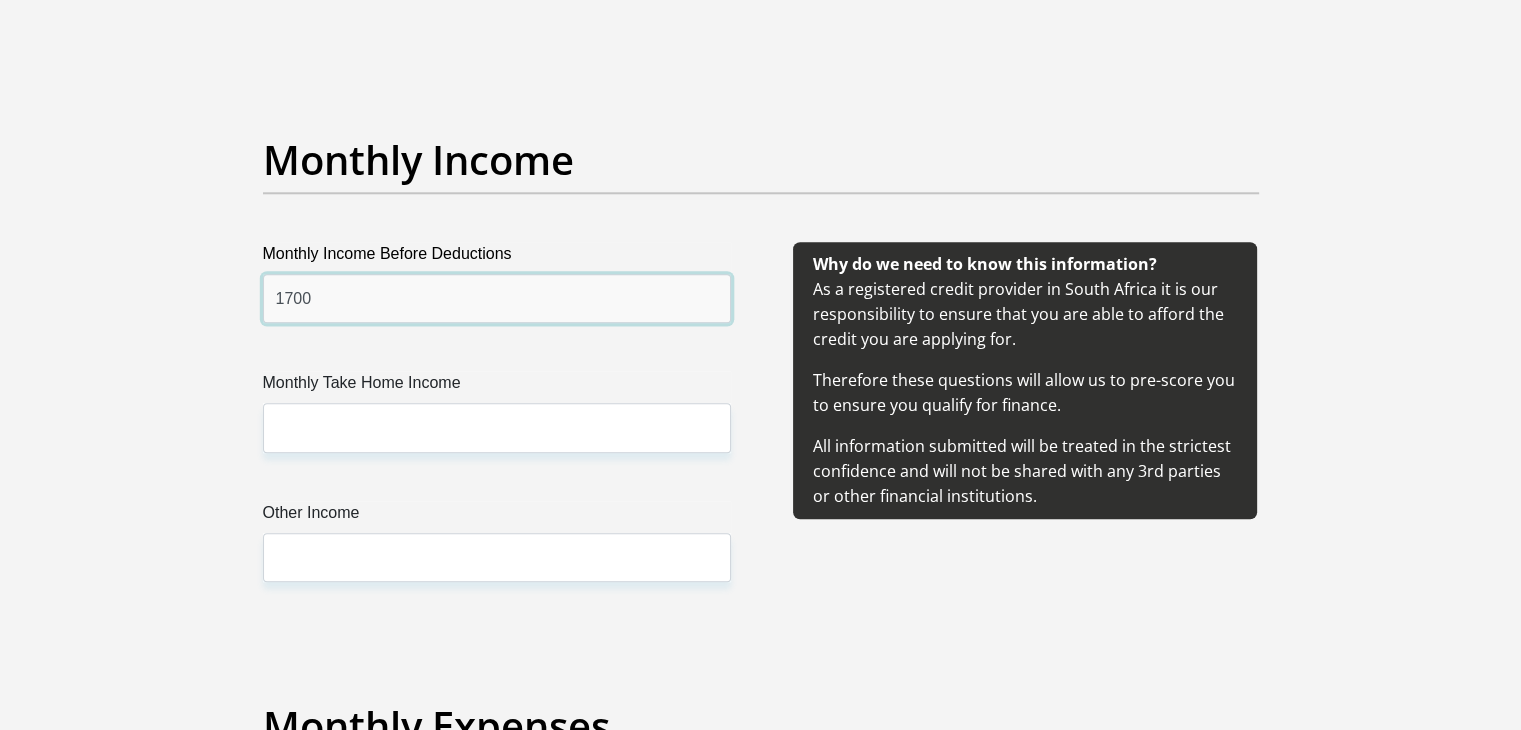 type on "1700" 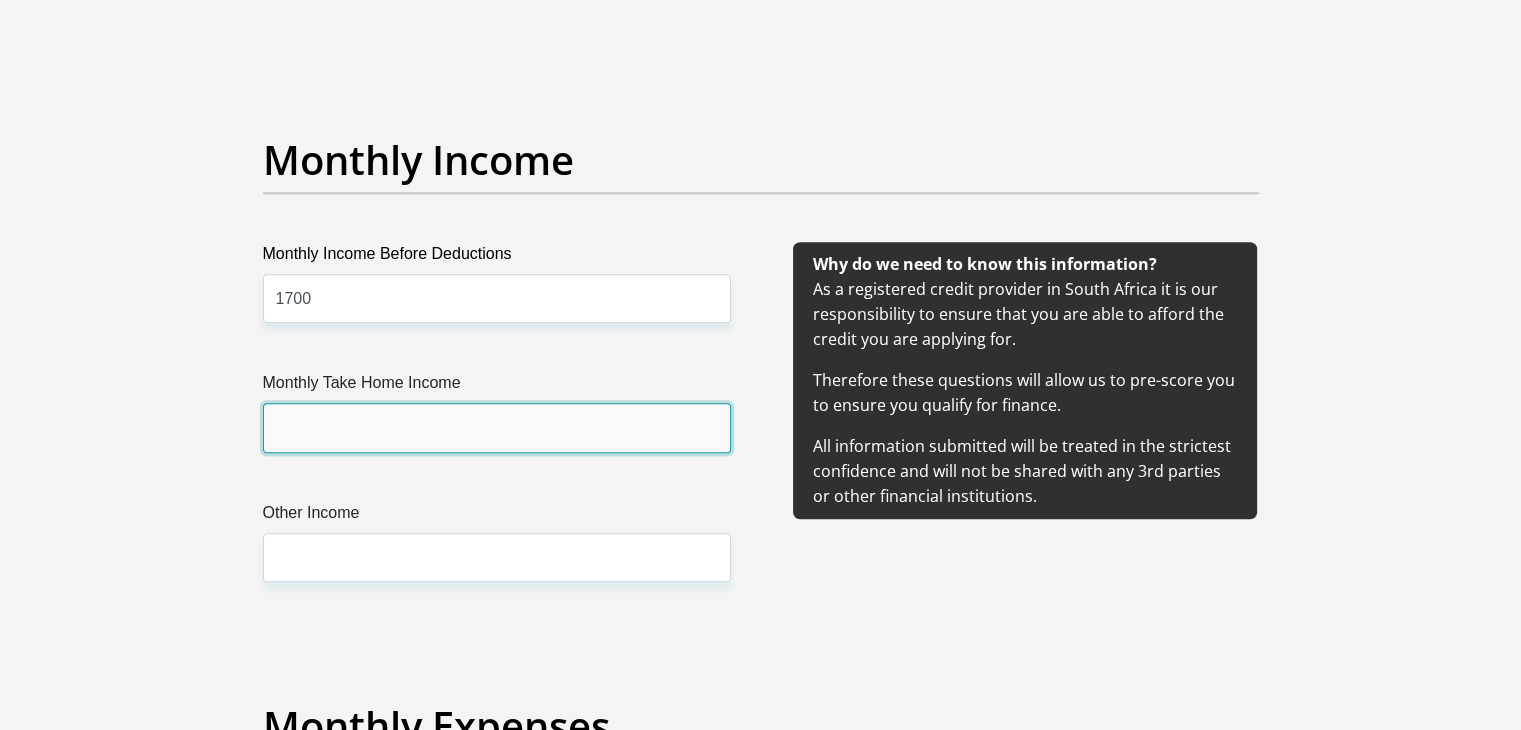 click on "Monthly Take Home Income" at bounding box center (497, 427) 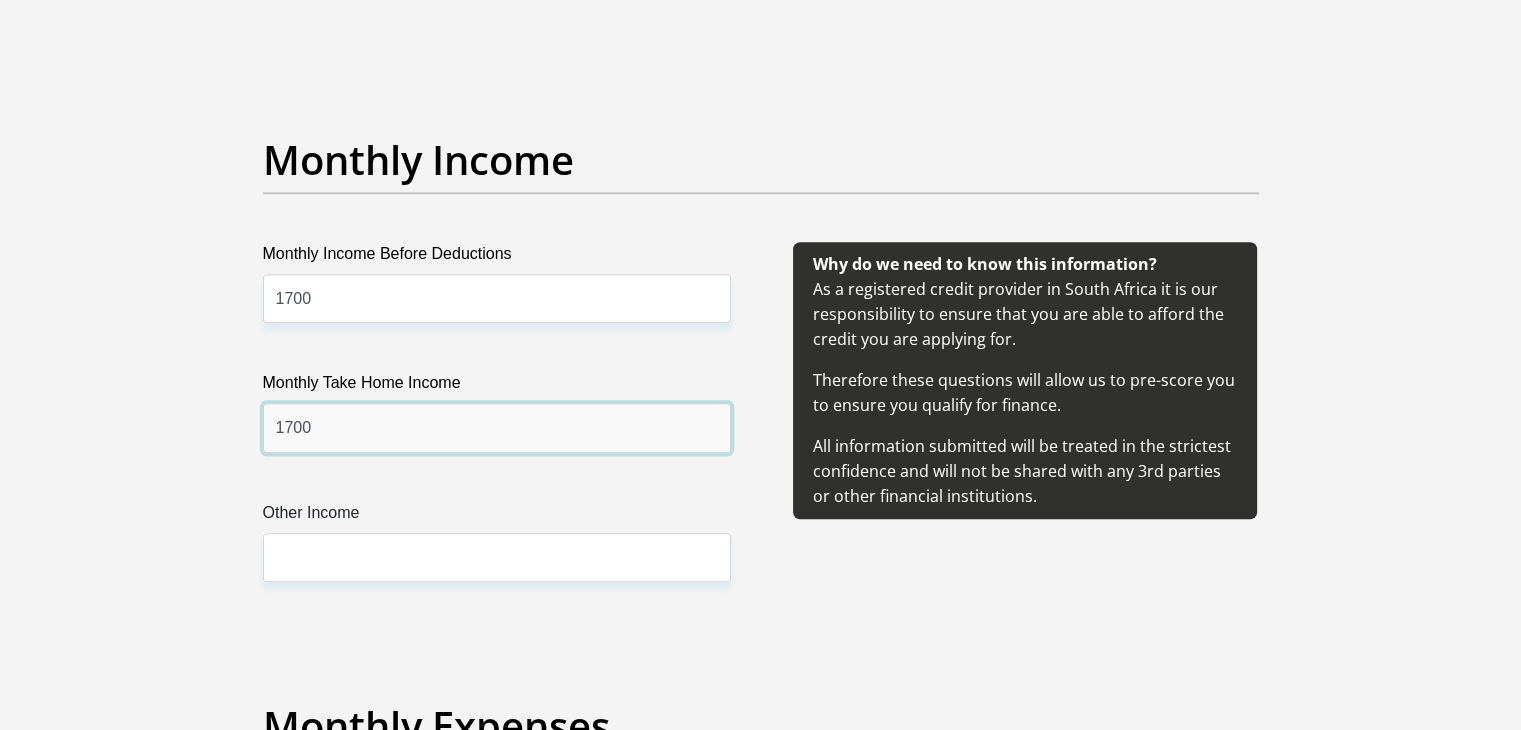 type on "1700" 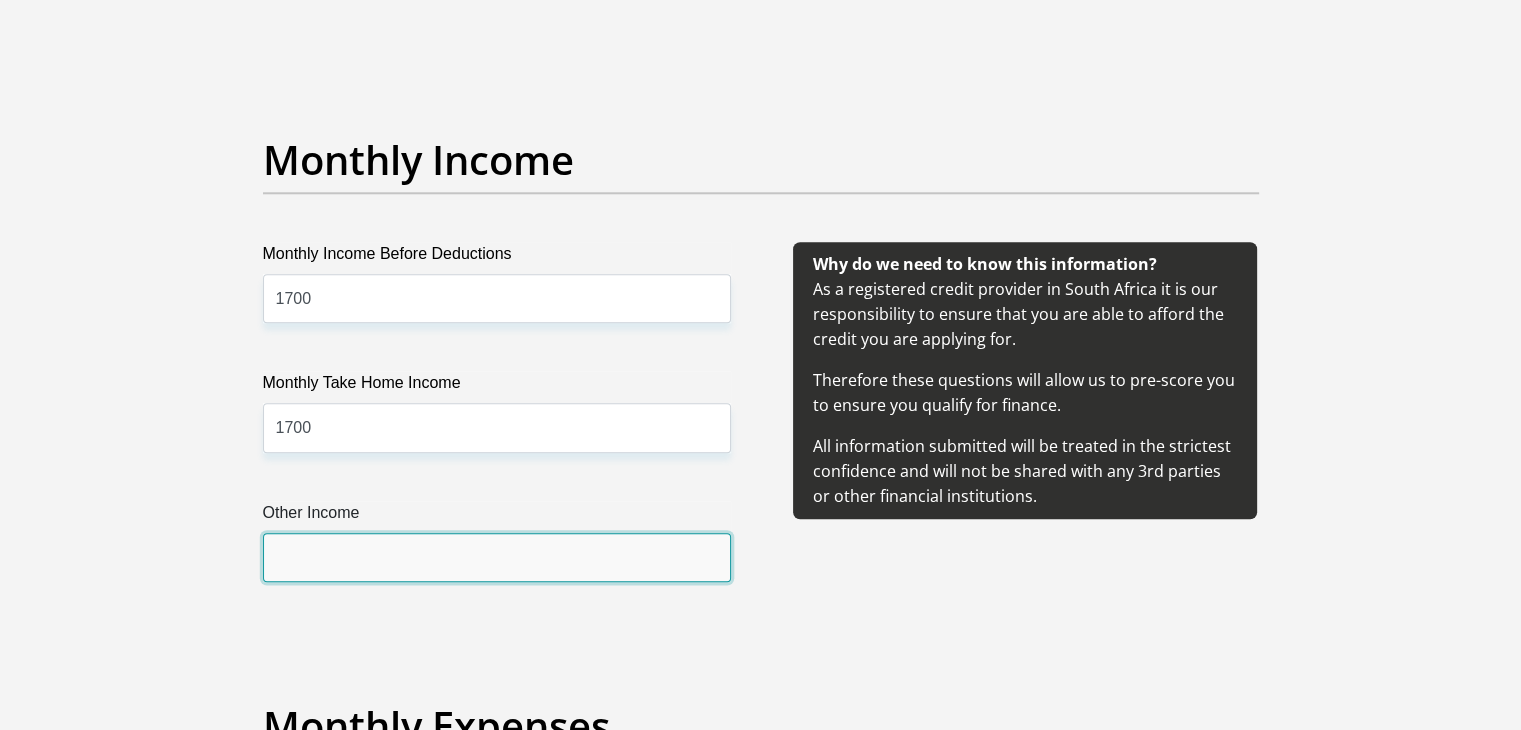click on "Other Income" at bounding box center [497, 557] 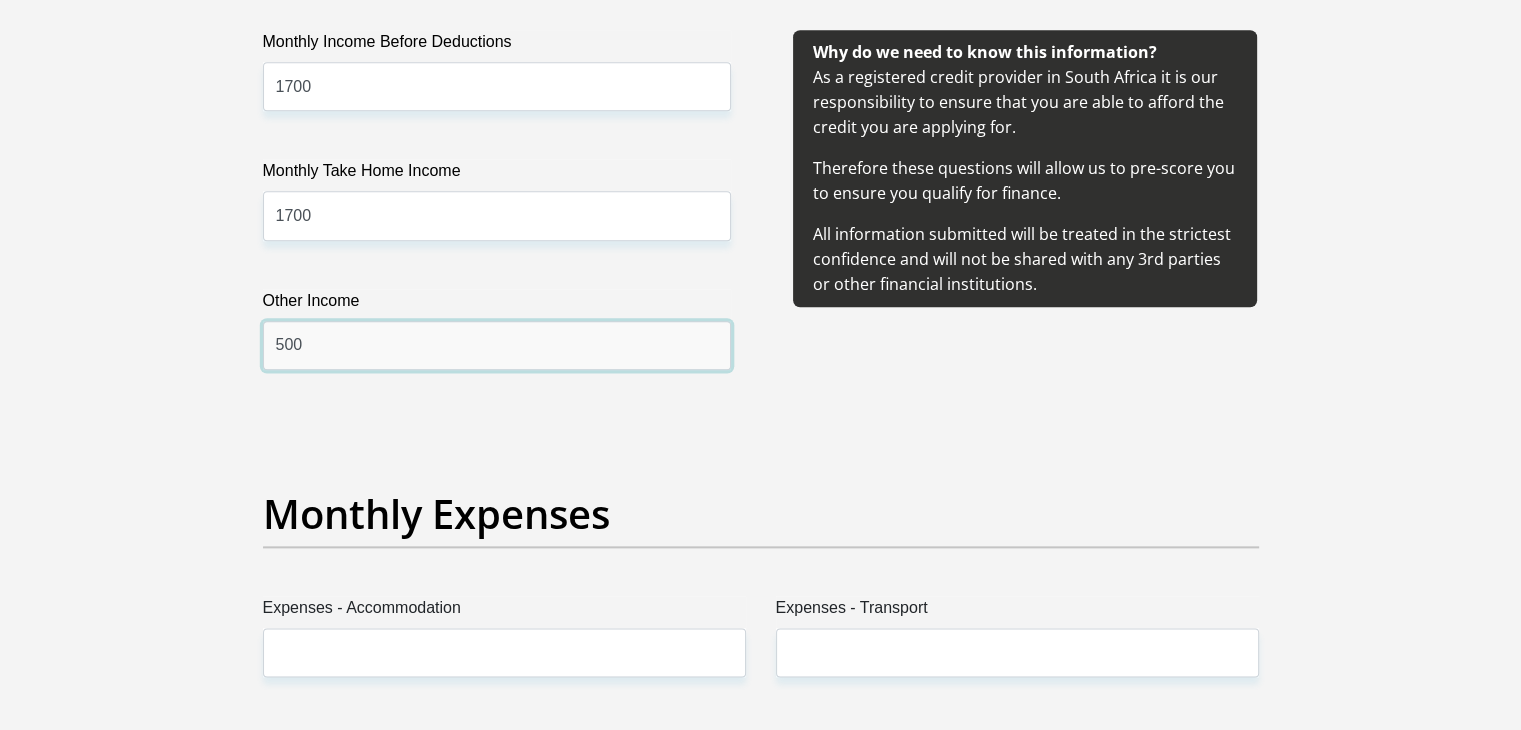 scroll, scrollTop: 2526, scrollLeft: 0, axis: vertical 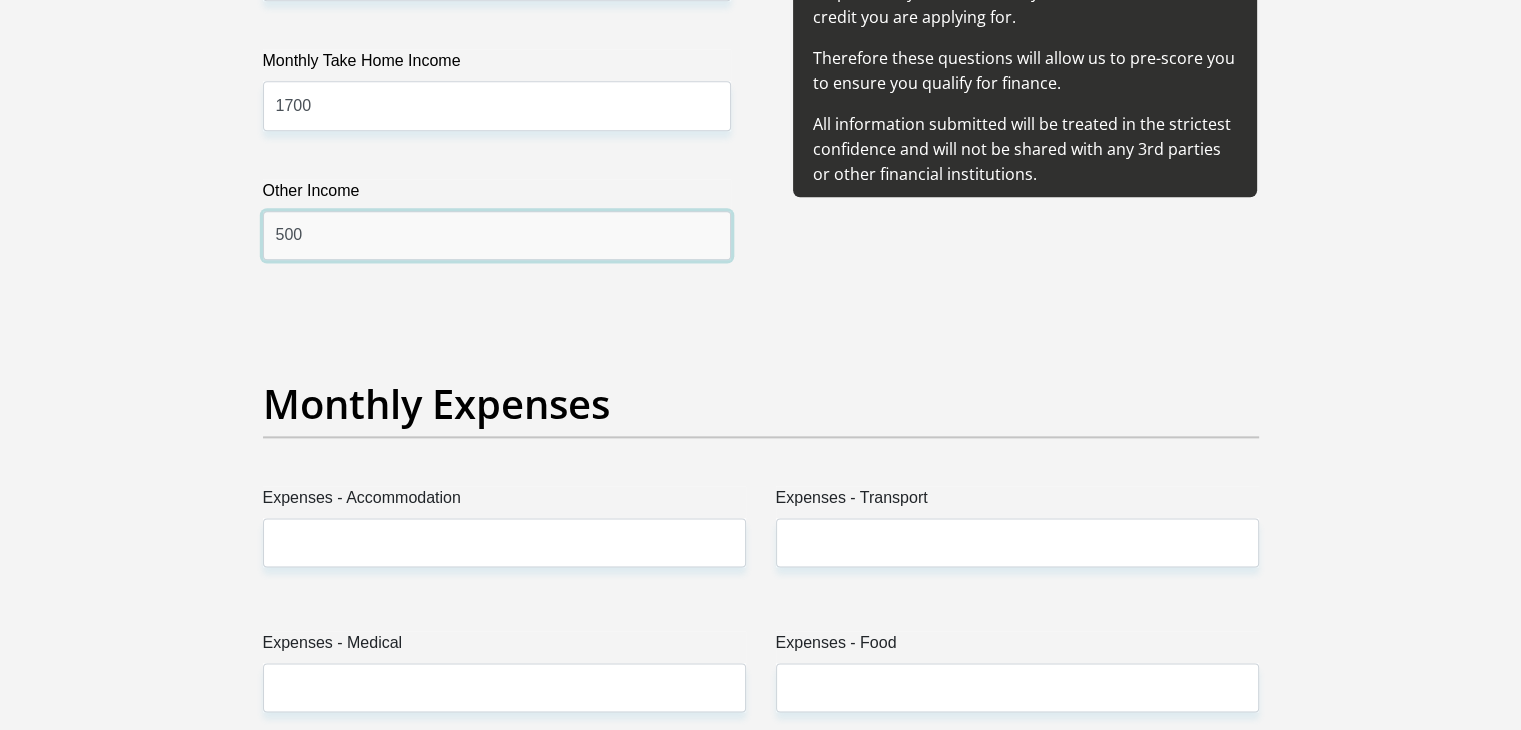 type on "500" 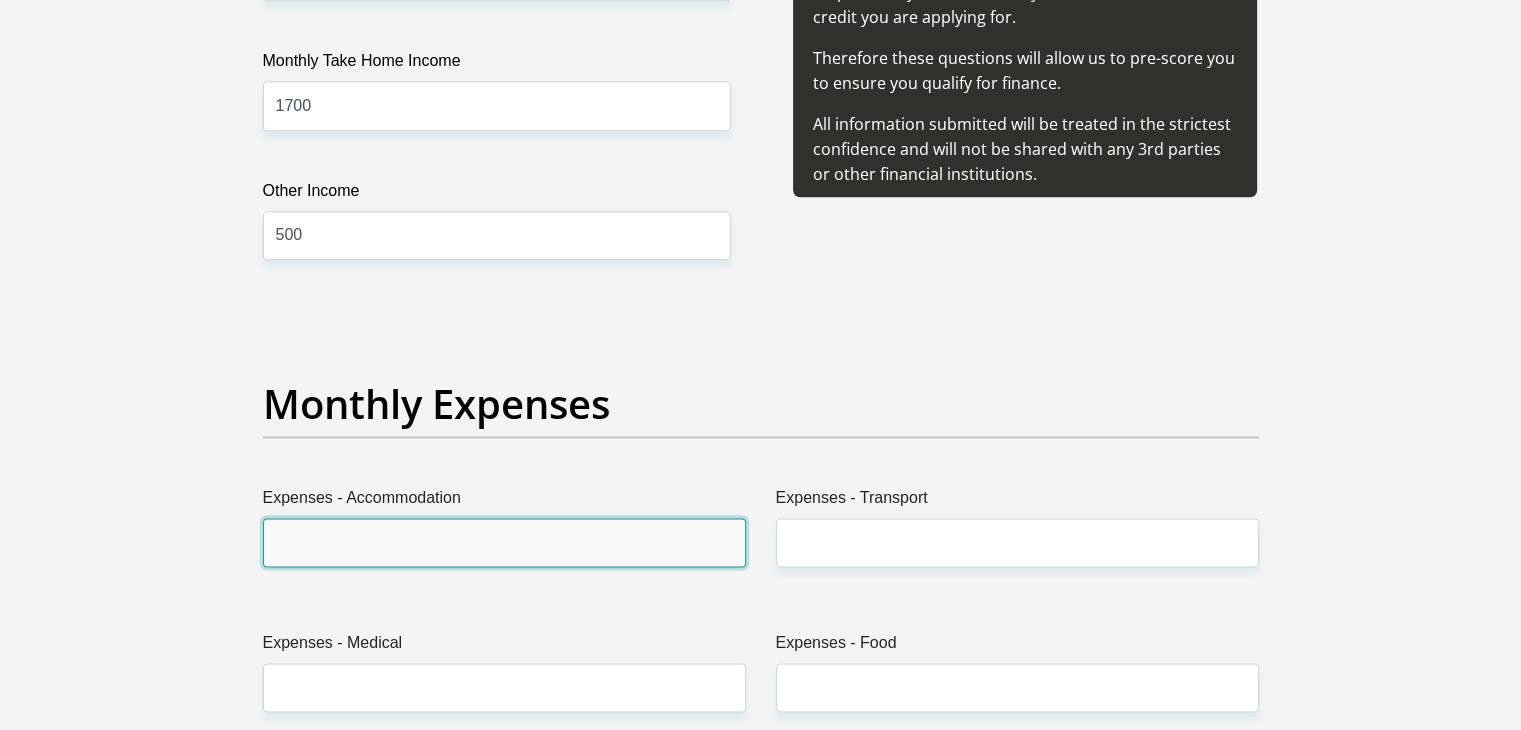 click on "Expenses - Accommodation" at bounding box center [504, 542] 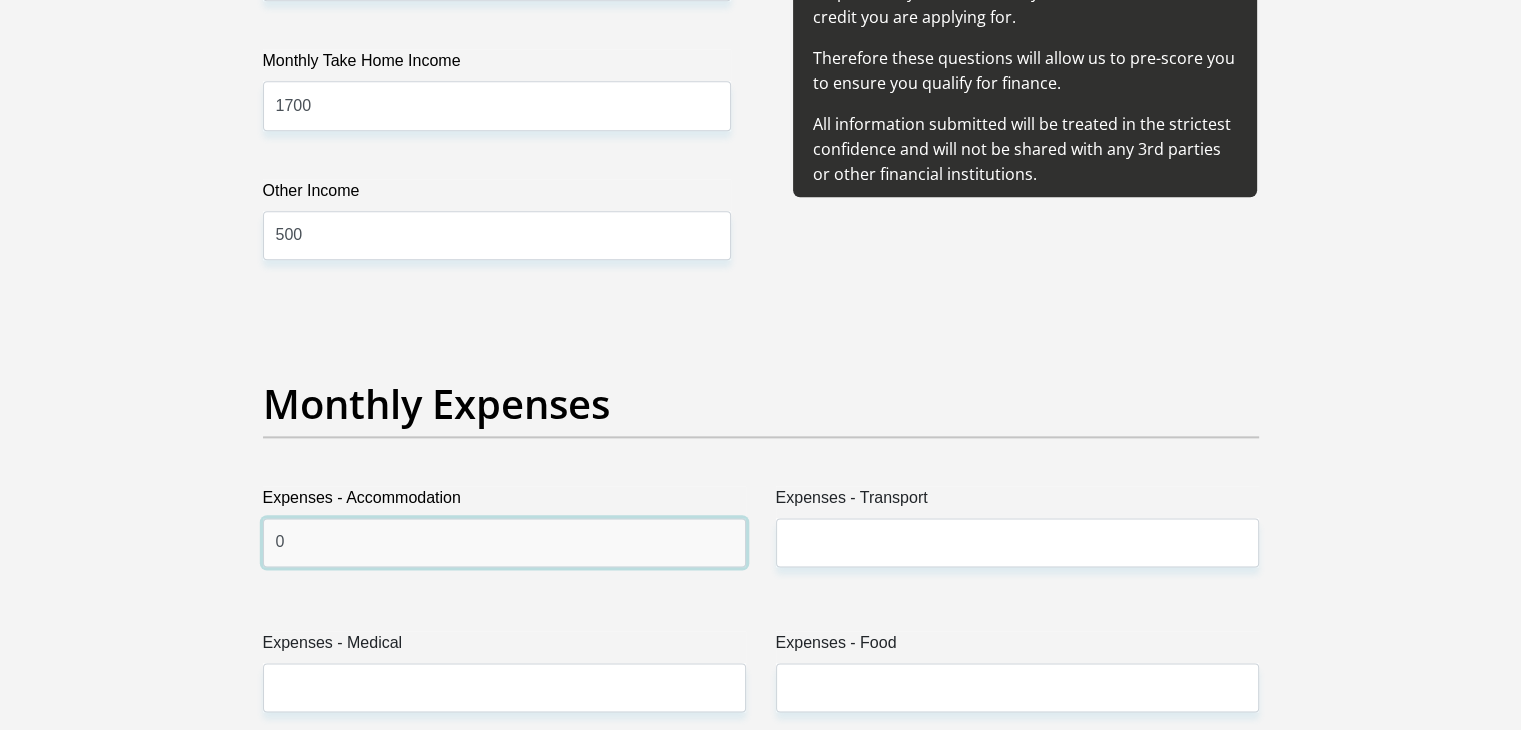 type on "0" 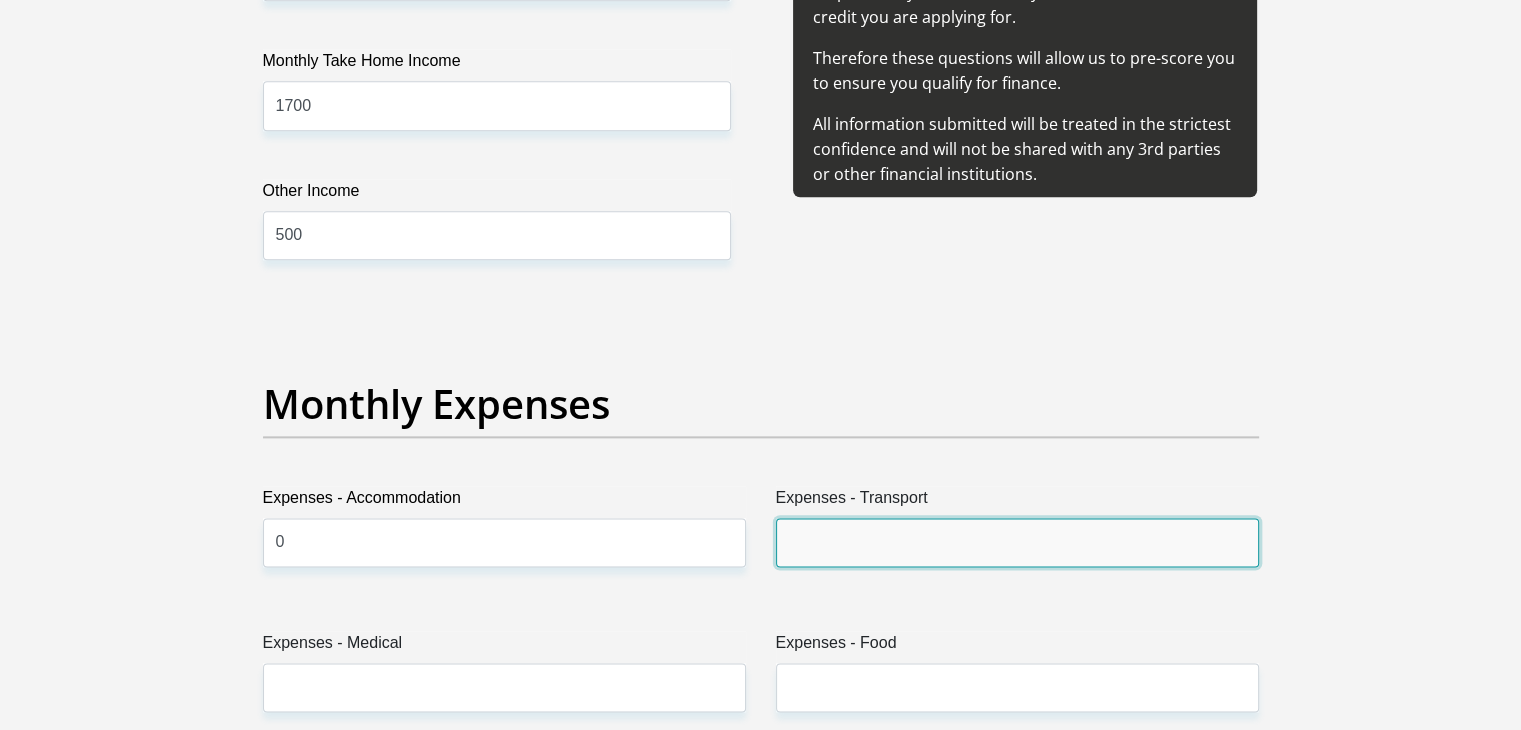 click on "Expenses - Transport" at bounding box center (1017, 542) 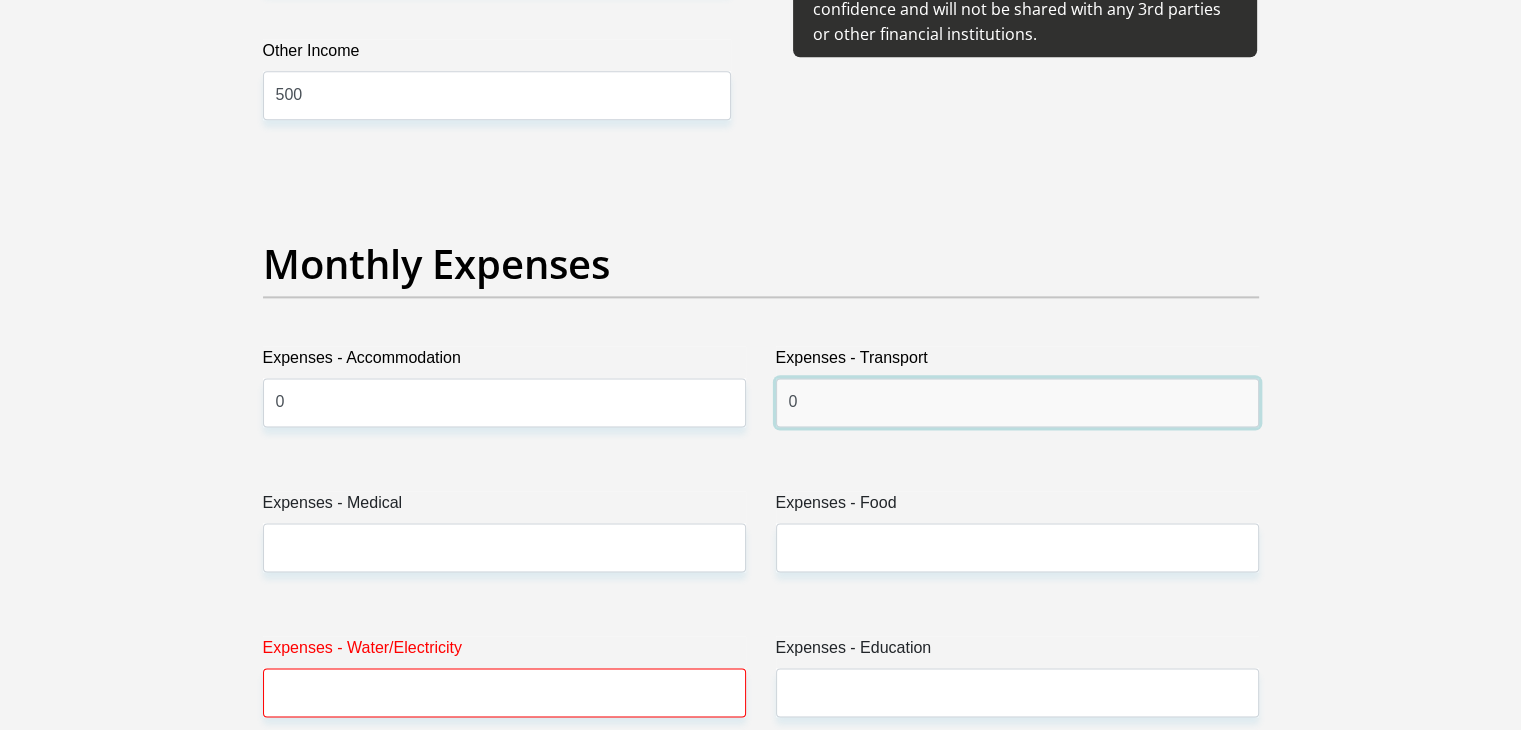 scroll, scrollTop: 2711, scrollLeft: 0, axis: vertical 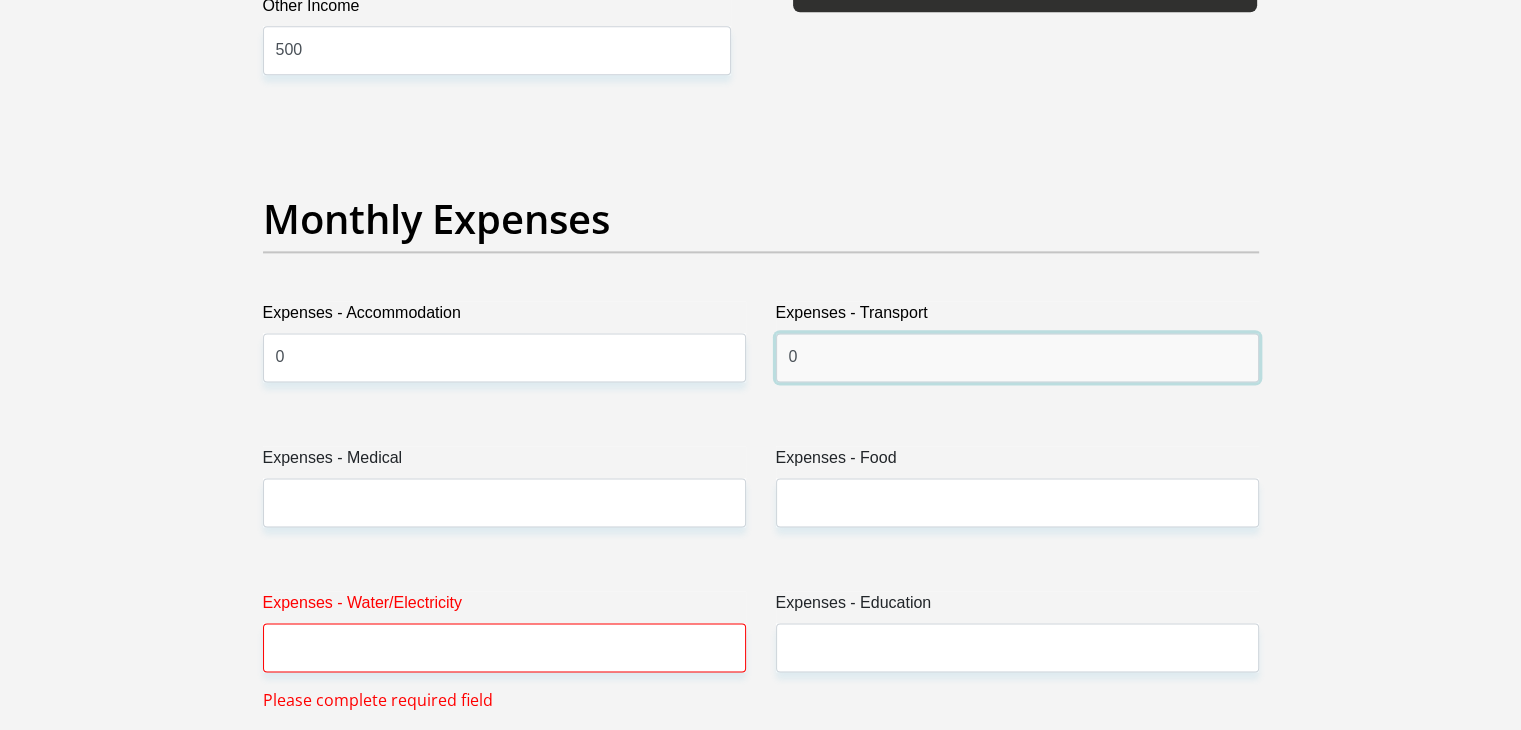 type on "0" 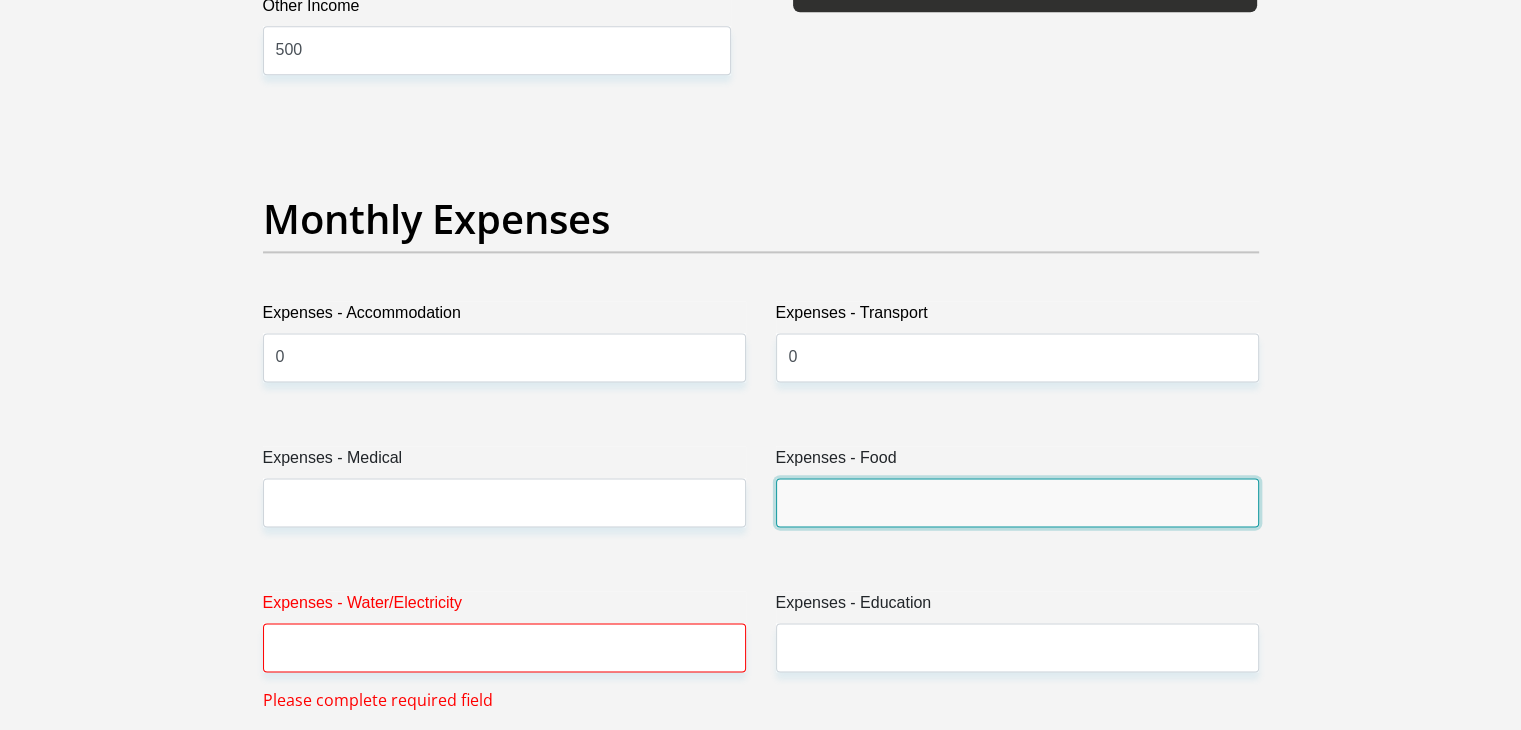 click on "Expenses - Food" at bounding box center [1017, 502] 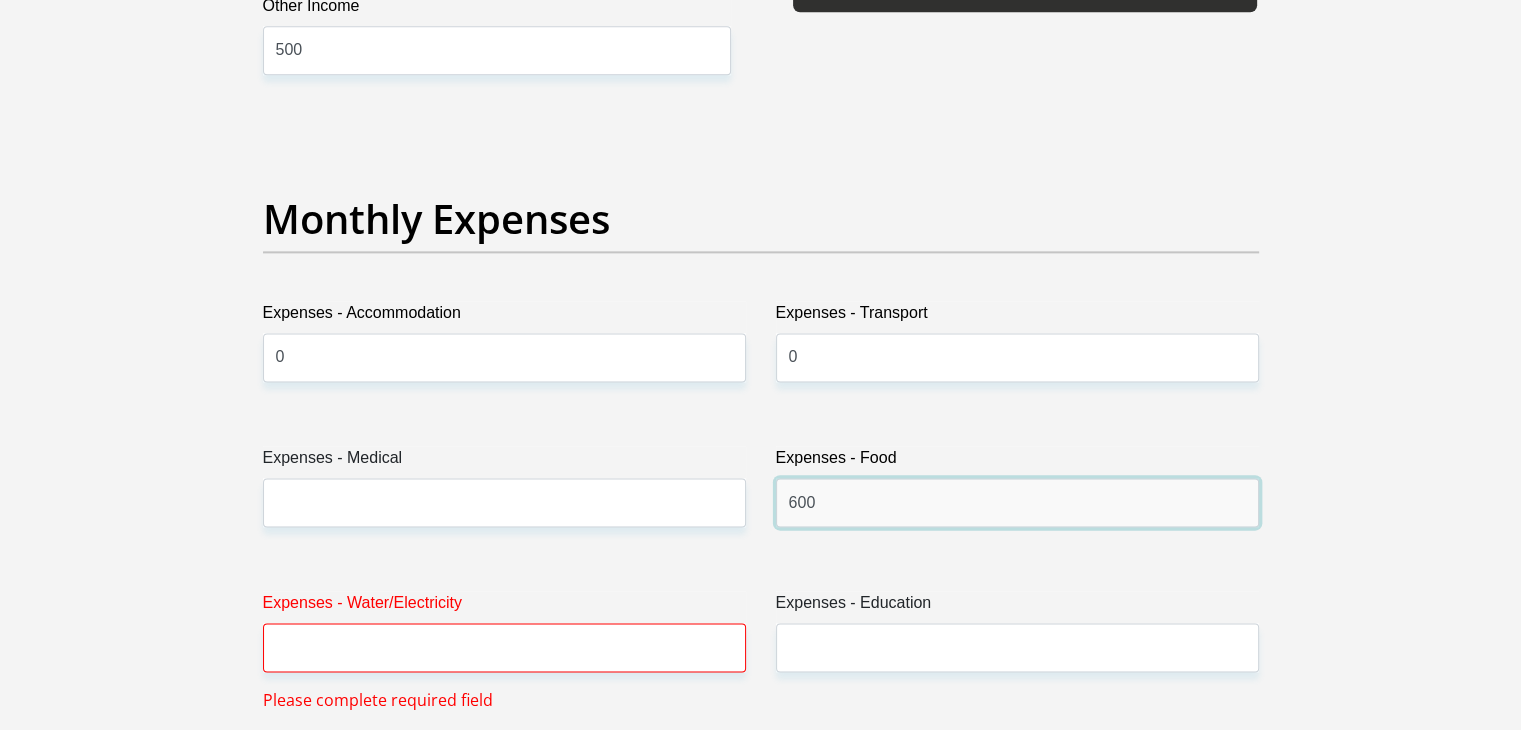 type on "600" 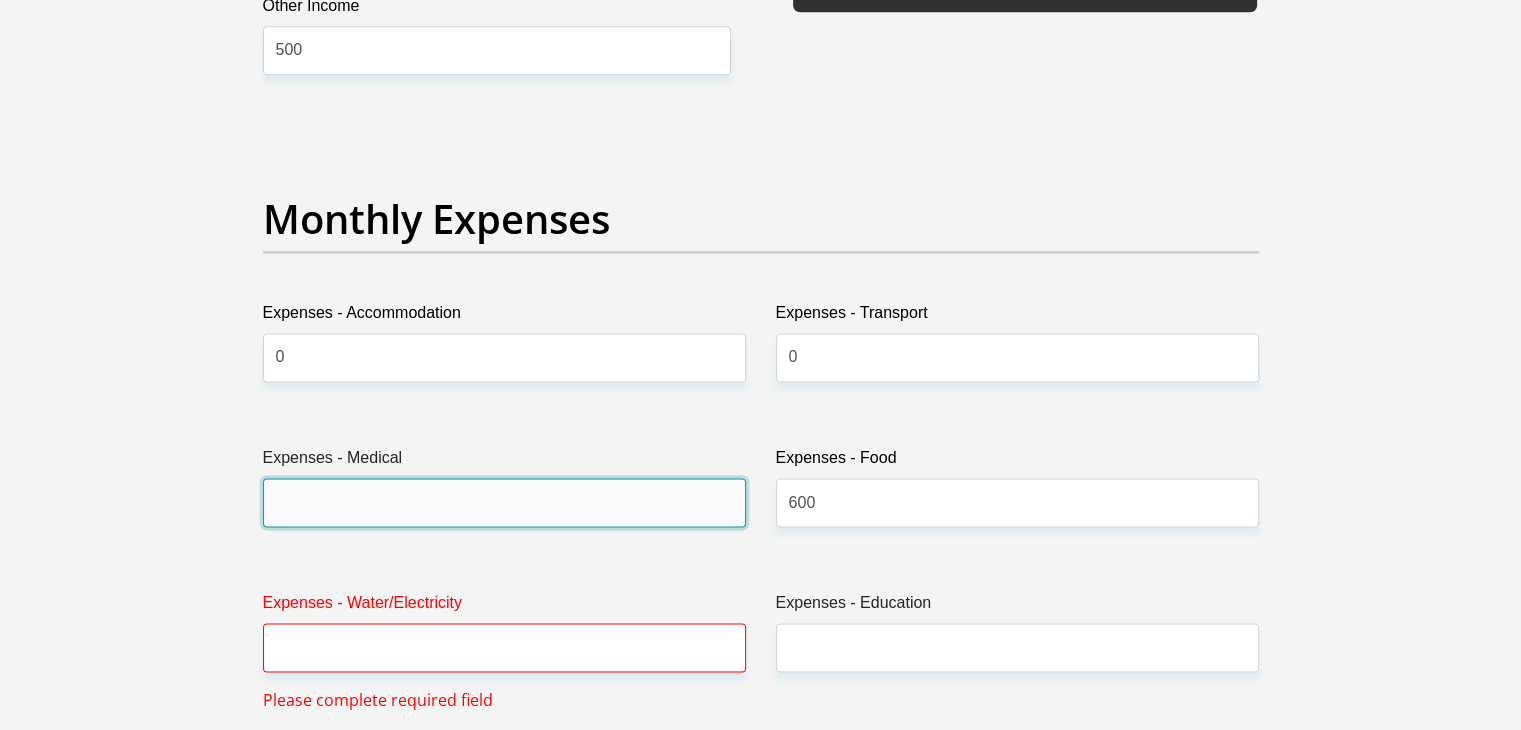 click on "Expenses - Medical" at bounding box center (504, 502) 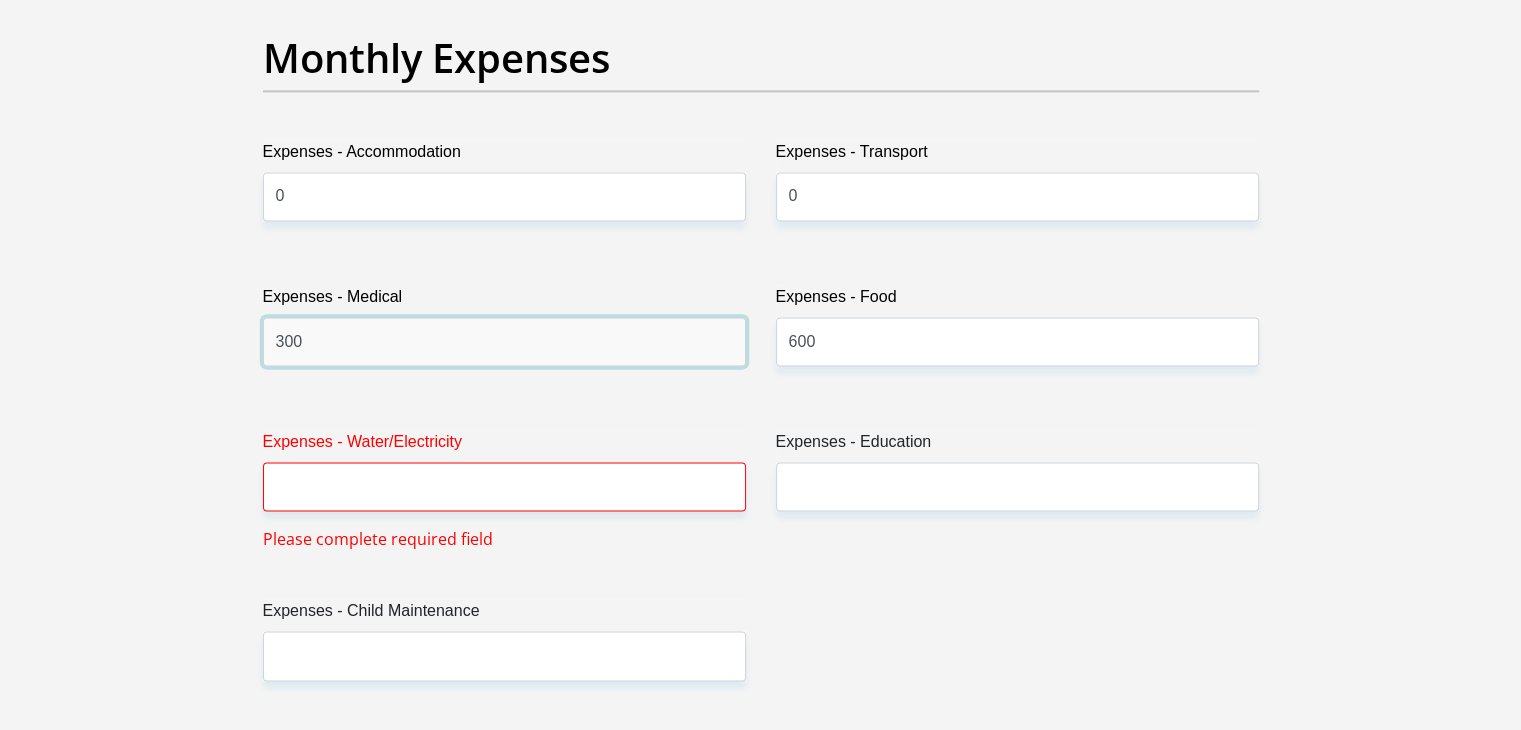 scroll, scrollTop: 2875, scrollLeft: 0, axis: vertical 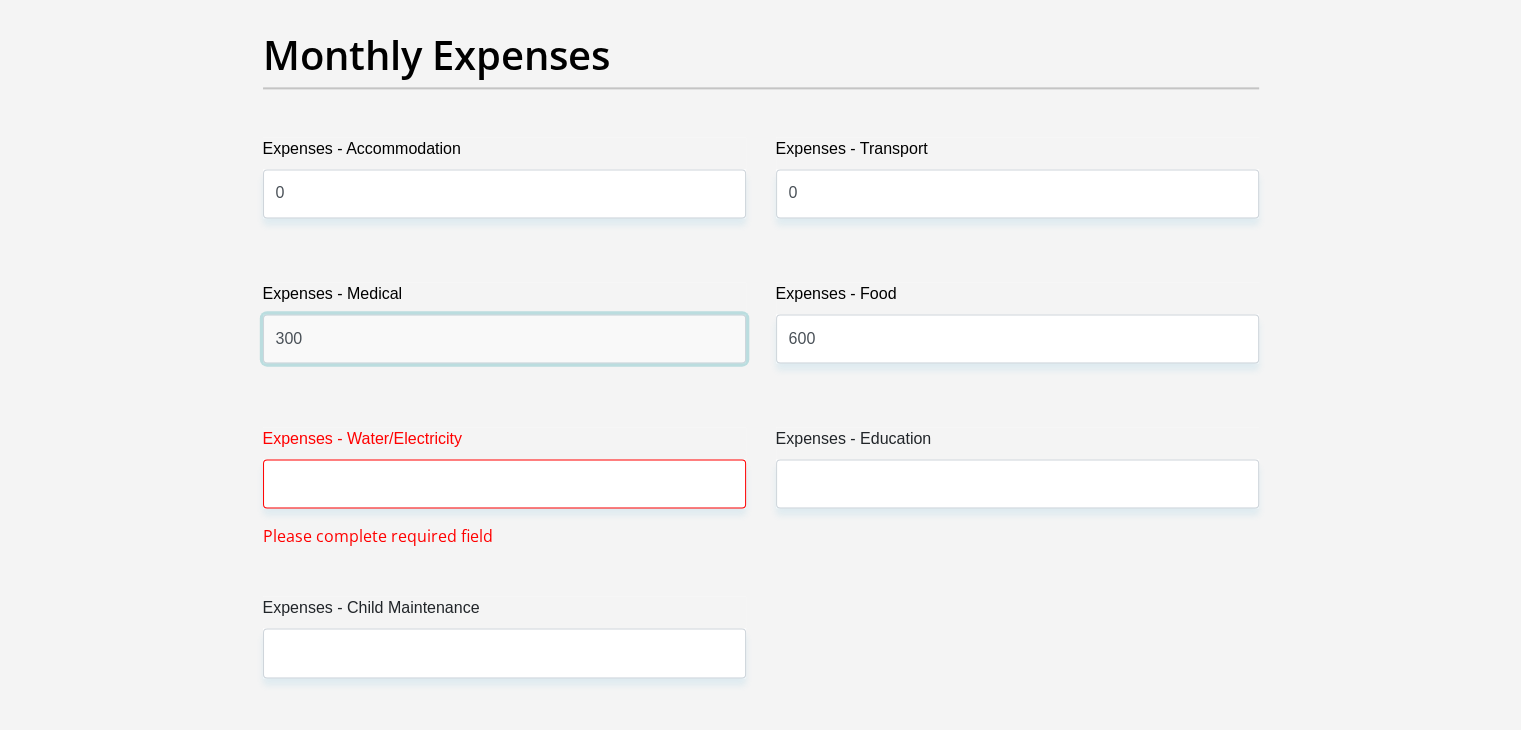type on "300" 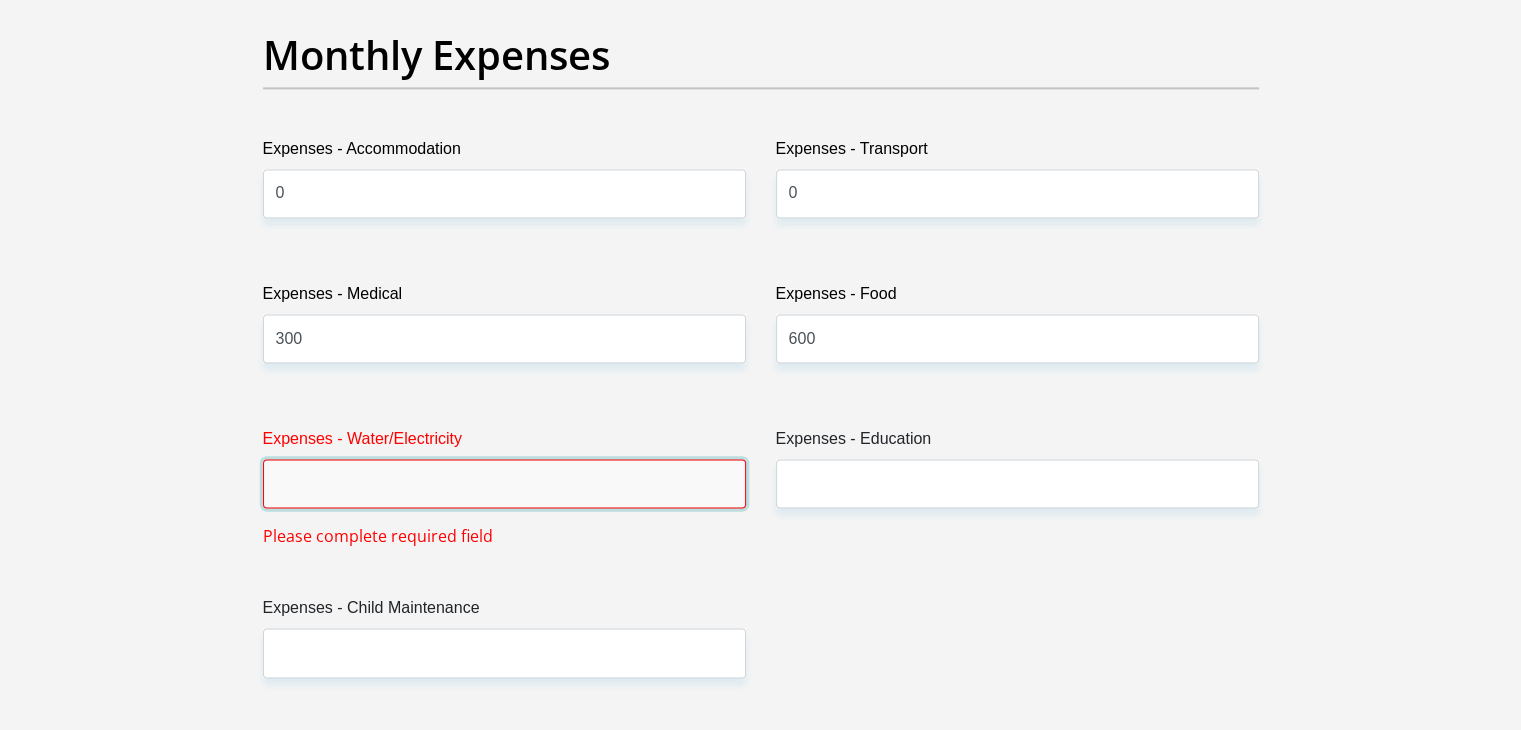 click on "Expenses - Water/Electricity" at bounding box center (504, 483) 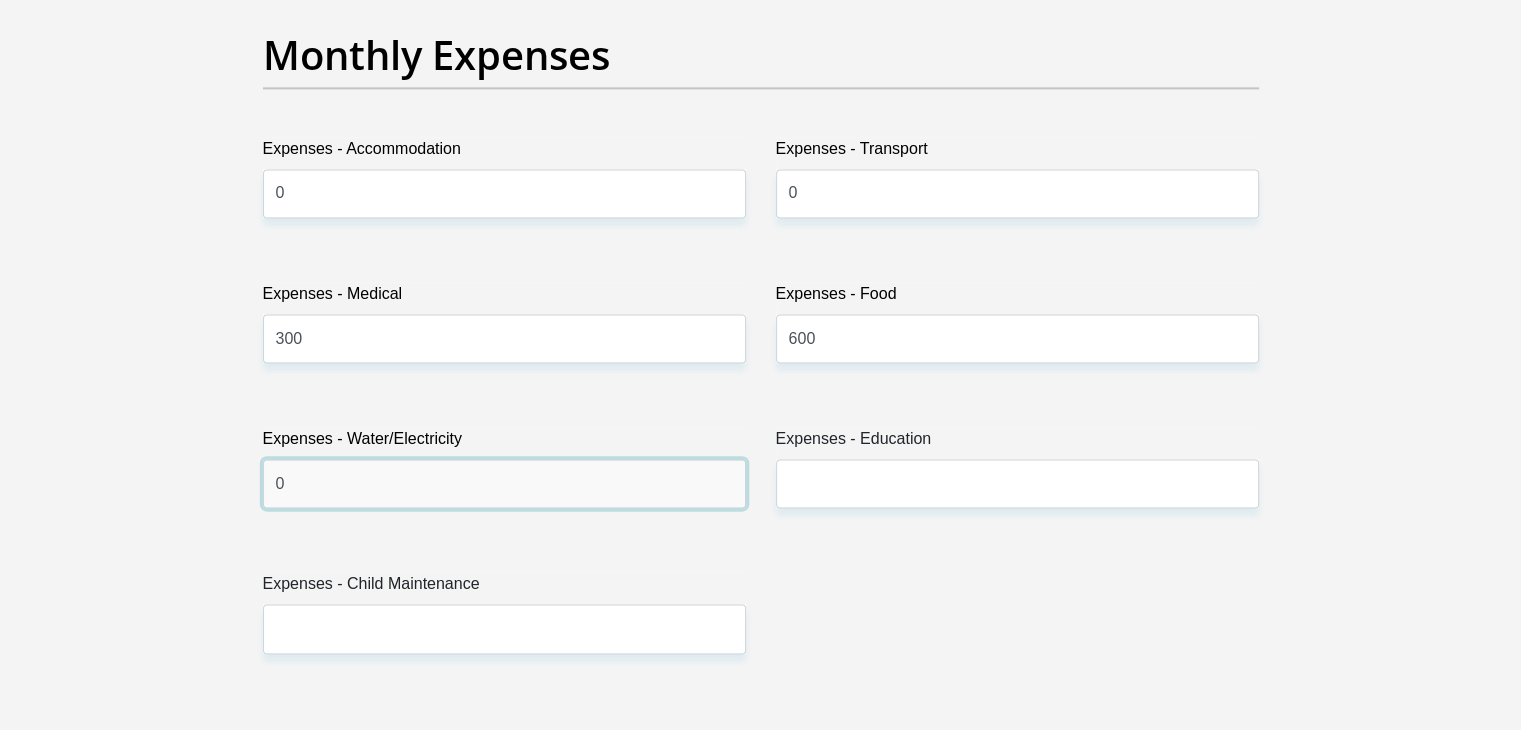 type on "0" 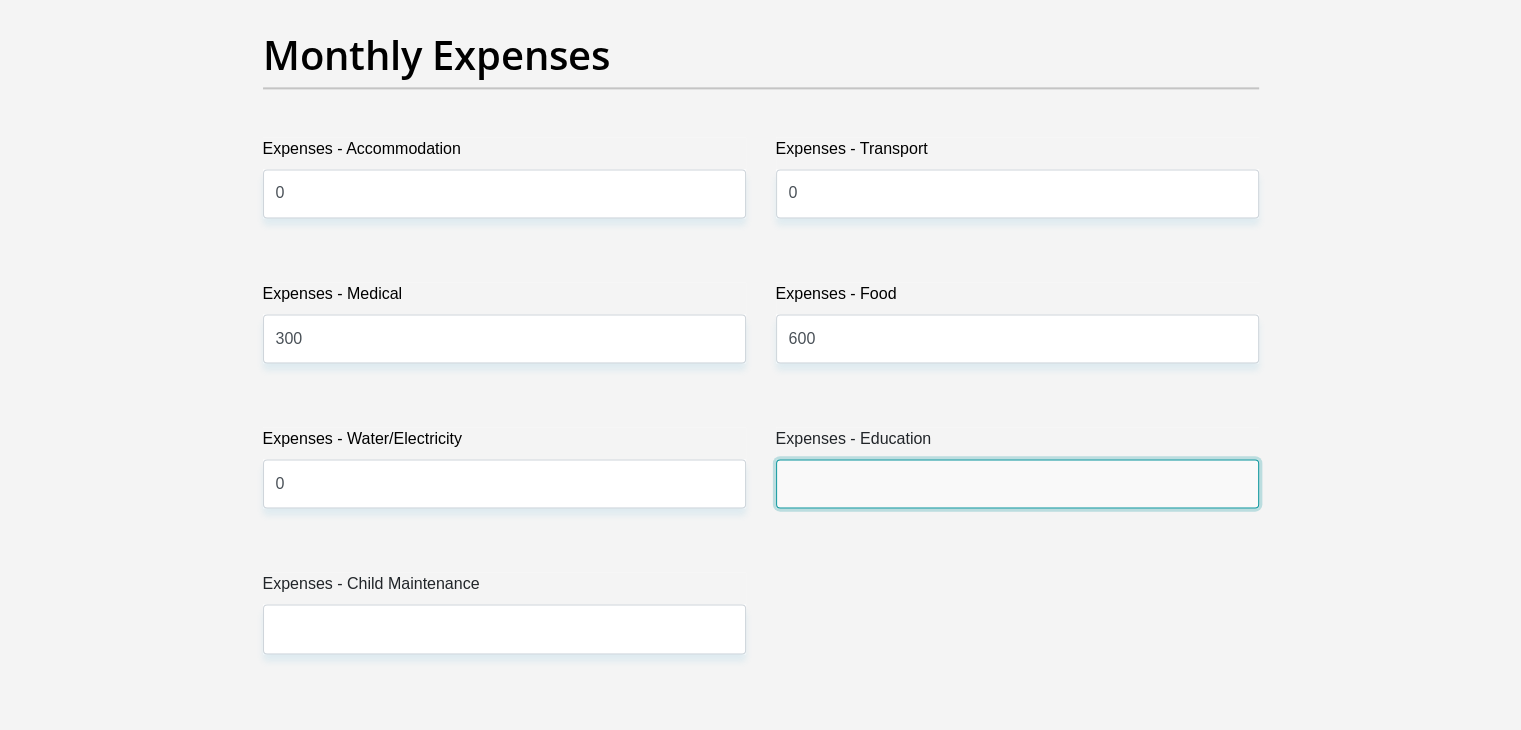 click on "Expenses - Education" at bounding box center [1017, 483] 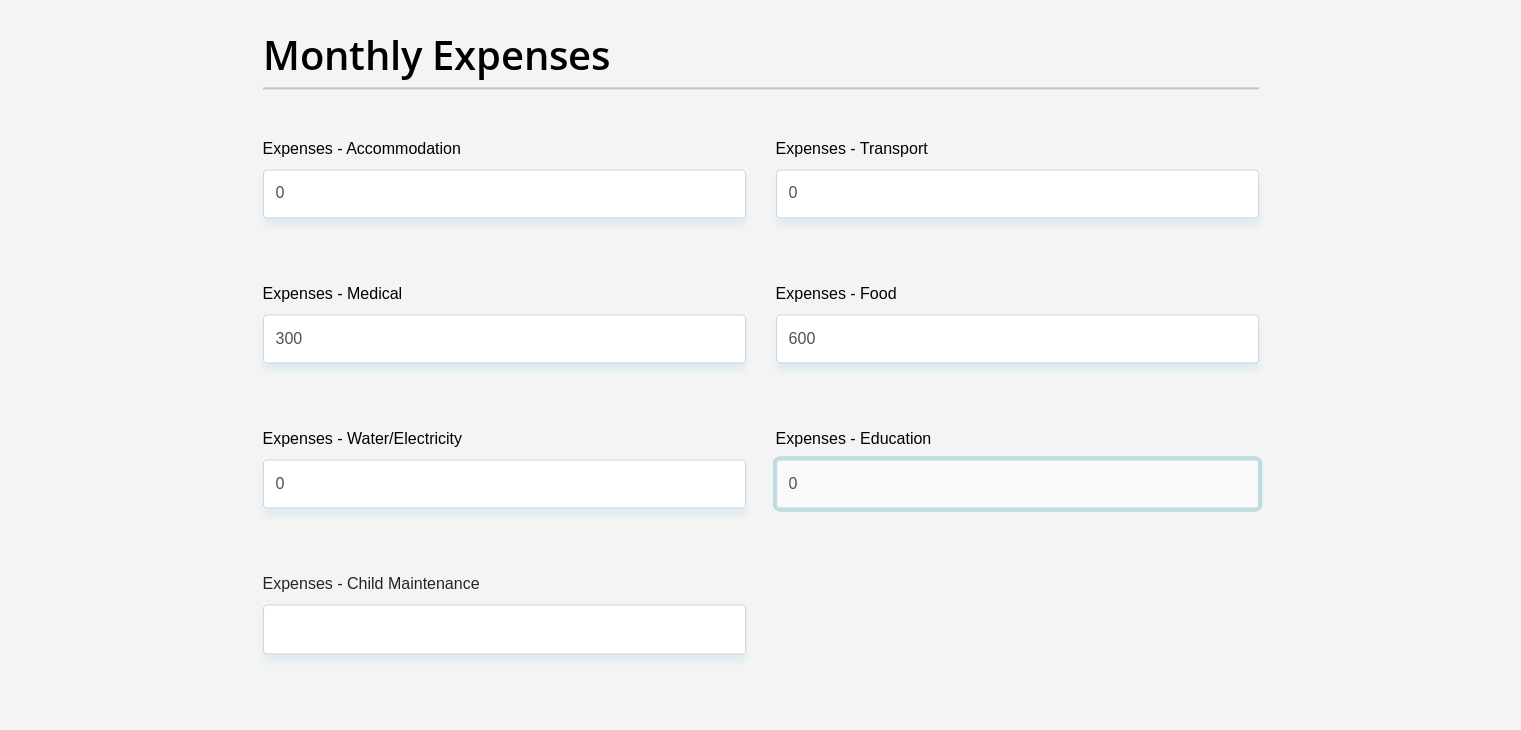 type on "0" 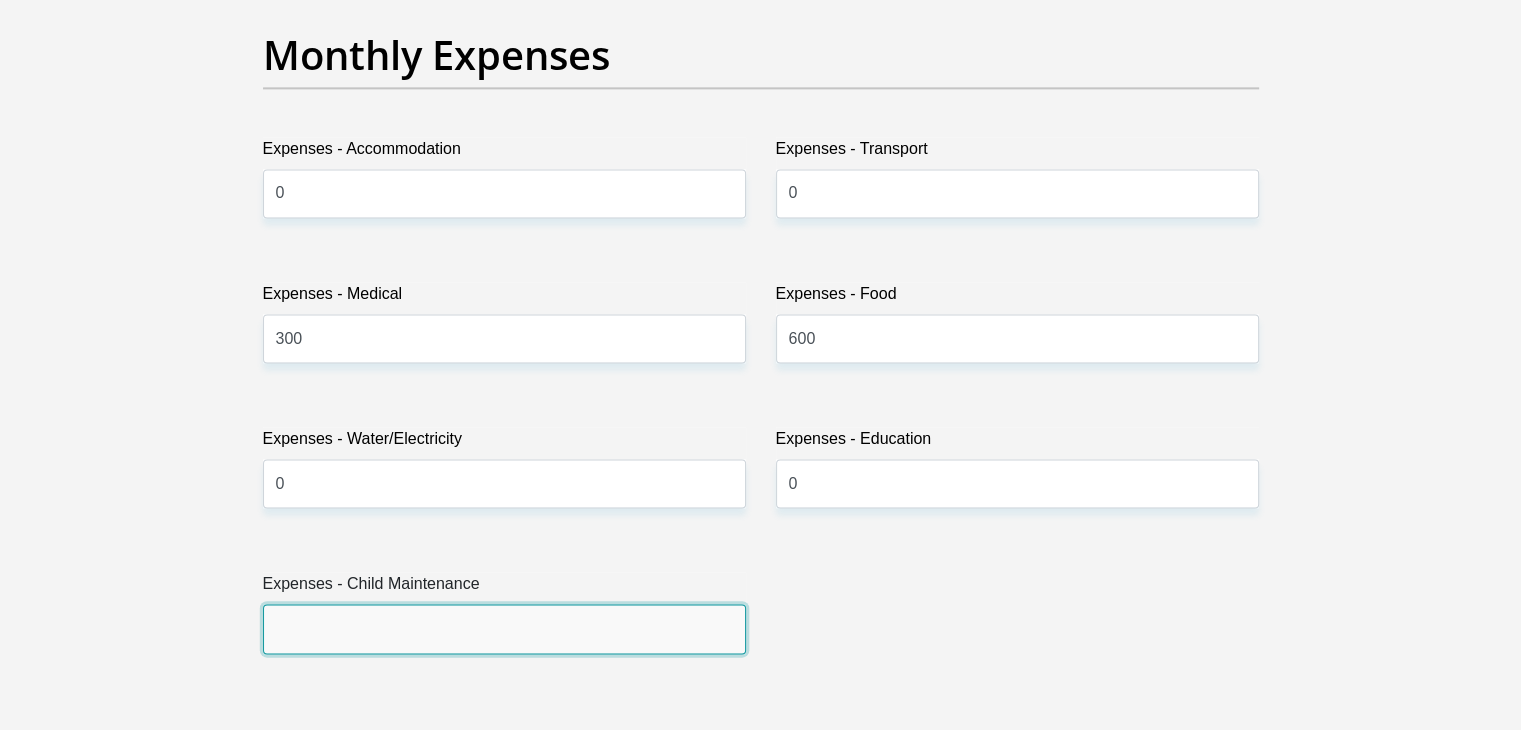 click on "Expenses - Child Maintenance" at bounding box center [504, 628] 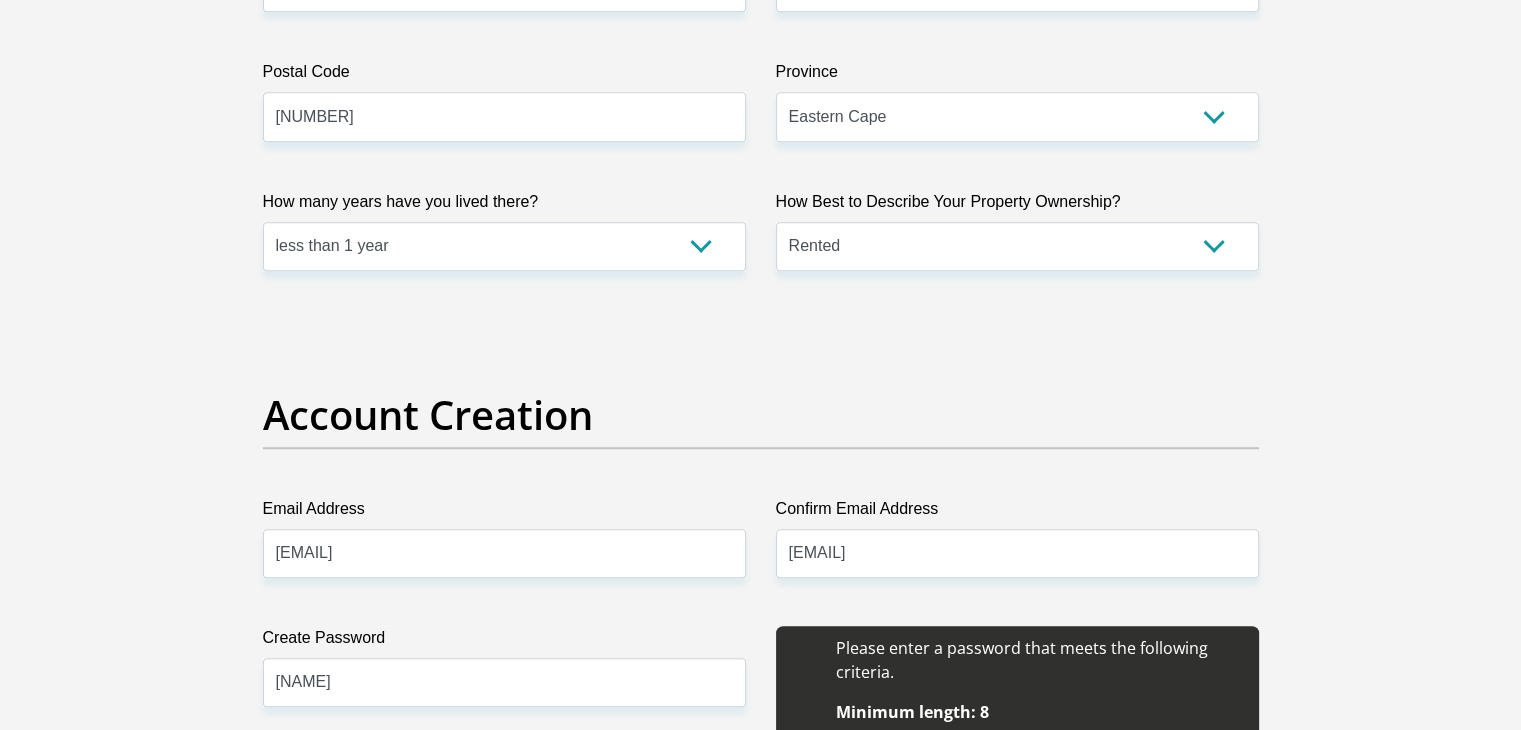 scroll, scrollTop: 1336, scrollLeft: 0, axis: vertical 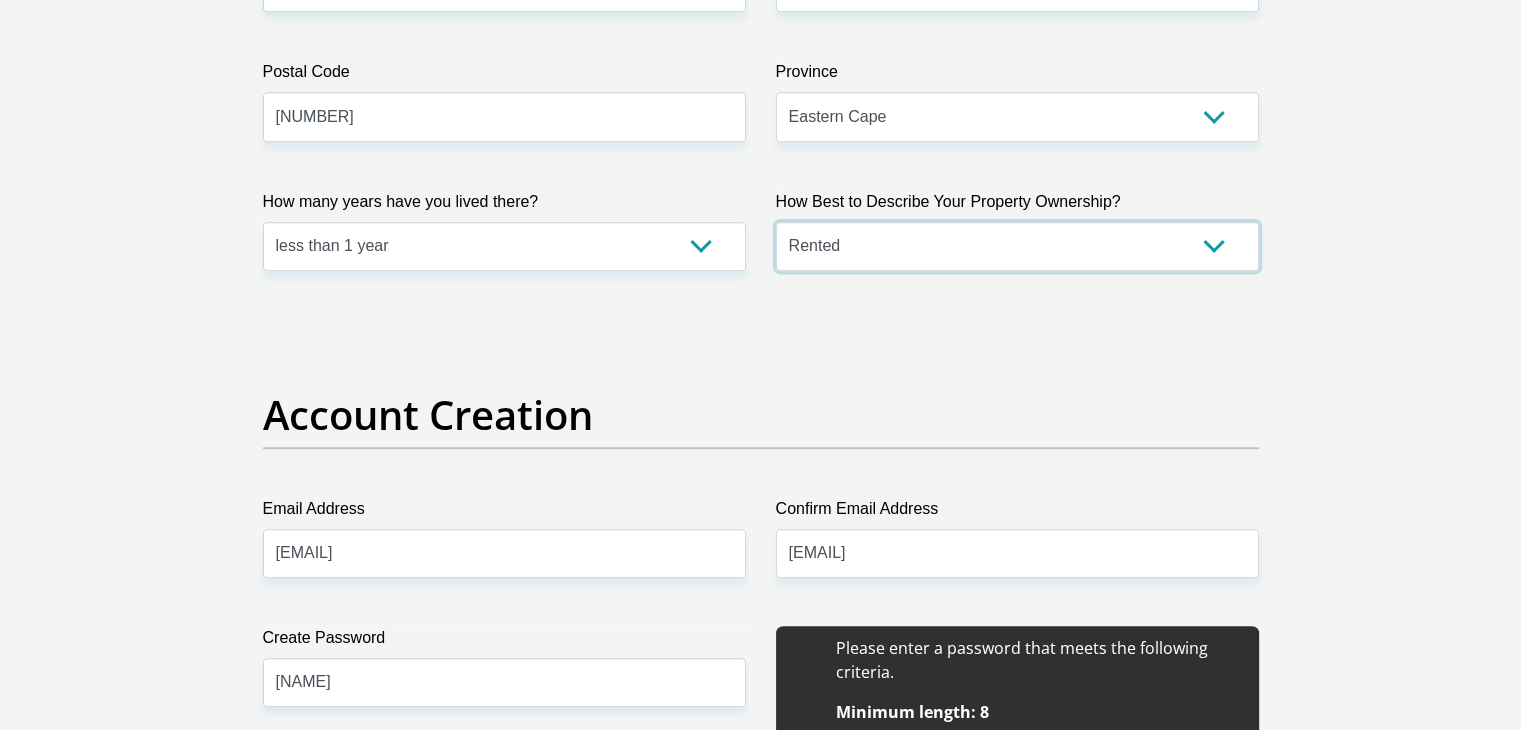 click on "Owned
Rented
Family Owned
Company Dwelling" at bounding box center (1017, 246) 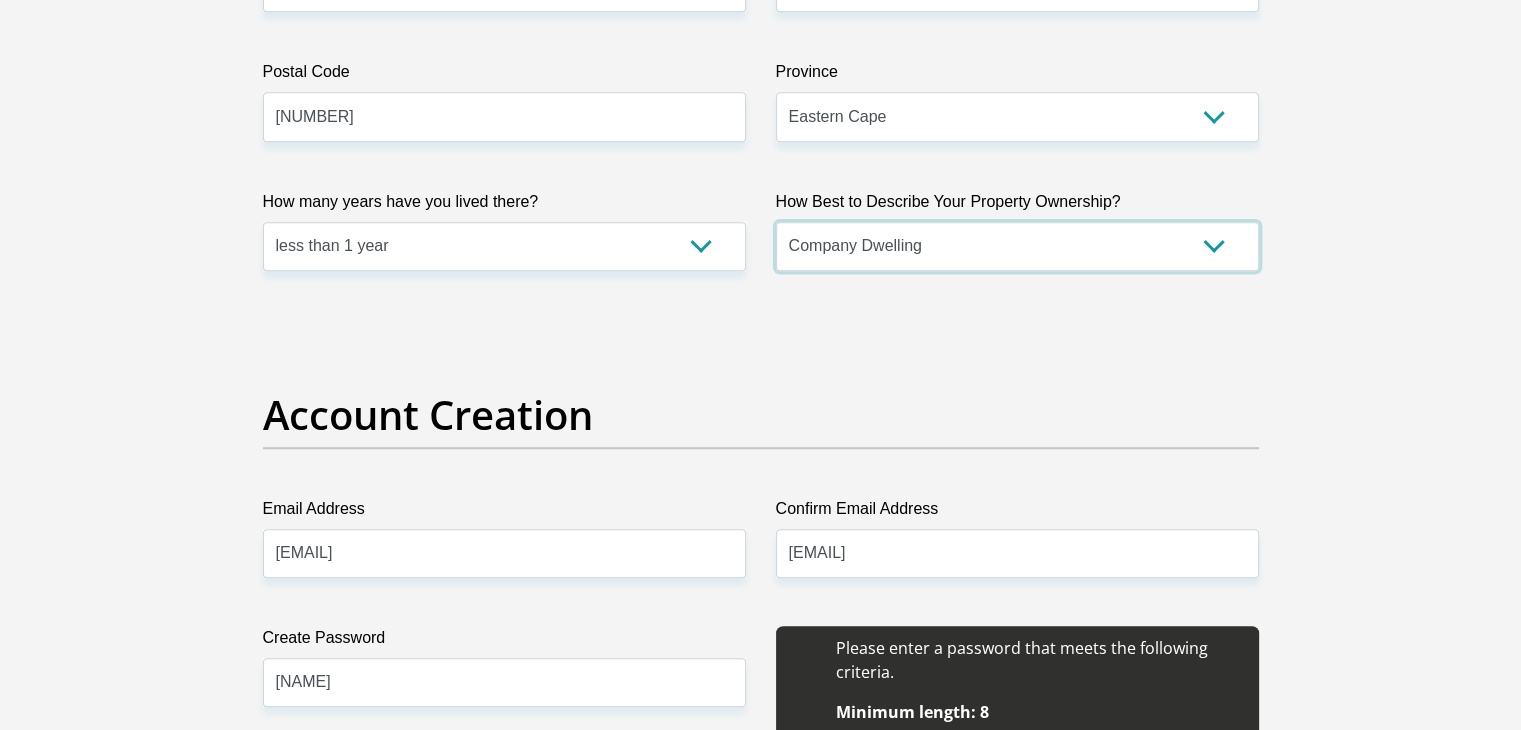 click on "Owned
Rented
Family Owned
Company Dwelling" at bounding box center (1017, 246) 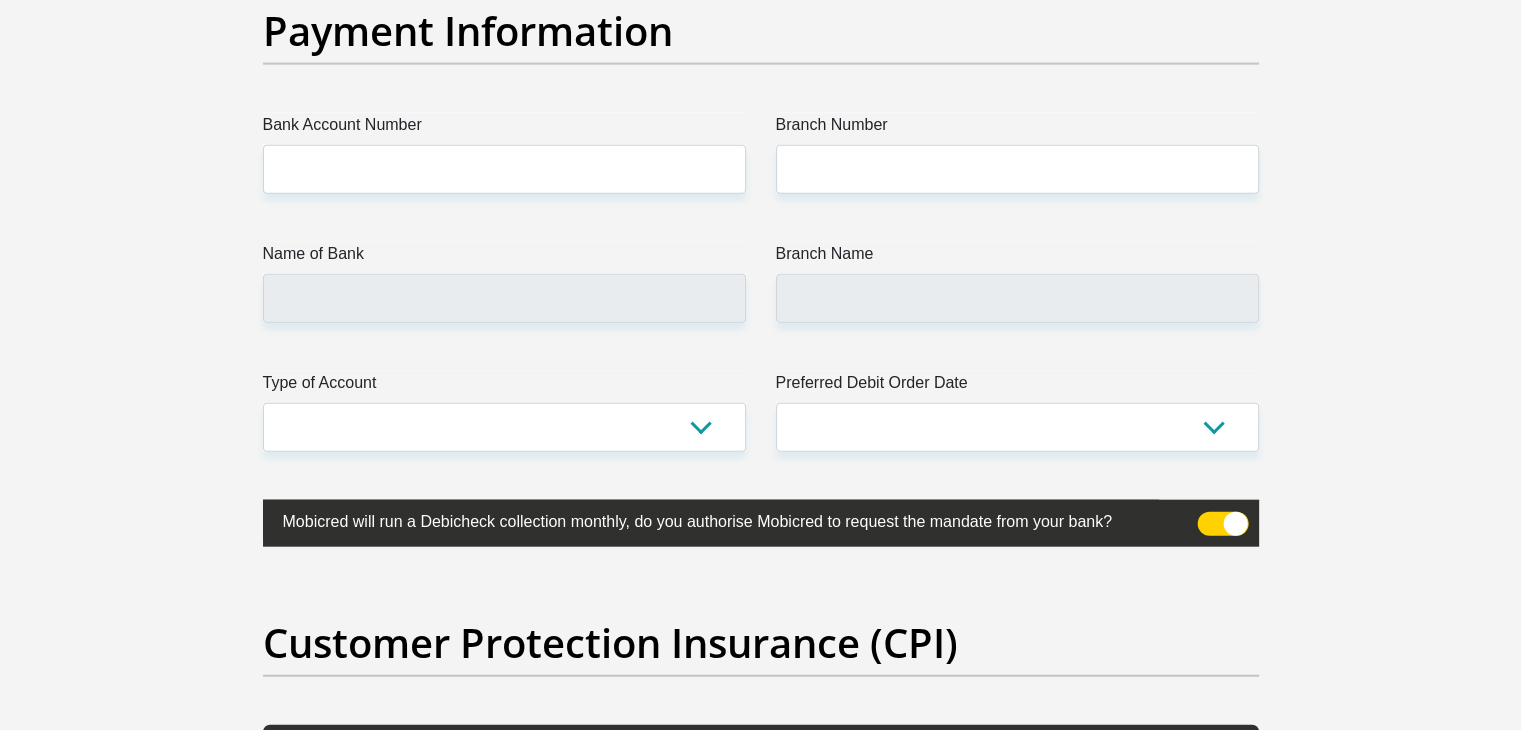 scroll, scrollTop: 4642, scrollLeft: 0, axis: vertical 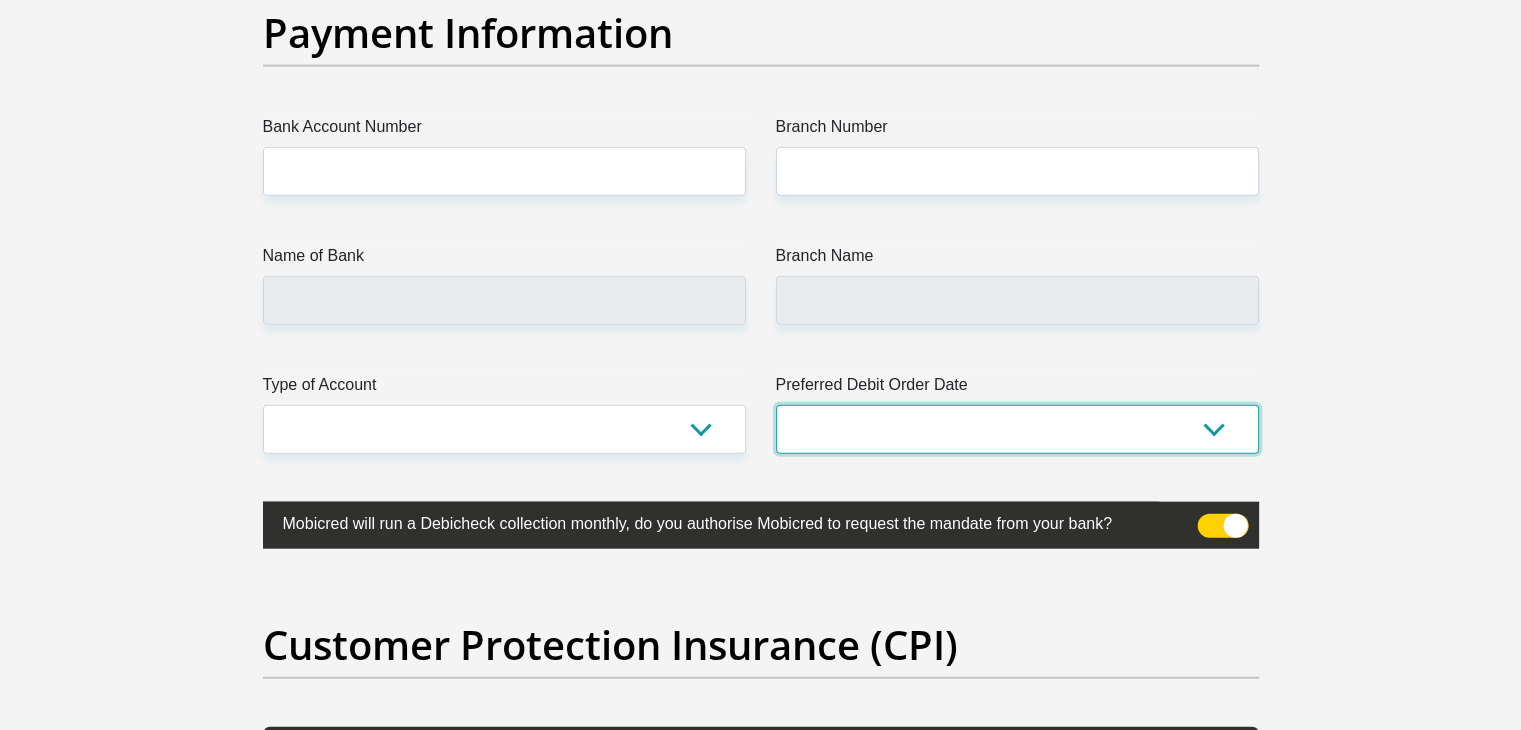 click on "1st
2nd
3rd
4th
5th
7th
18th
19th
20th
21st
22nd
23rd
24th
25th
26th
27th
28th
29th
30th" at bounding box center (1017, 429) 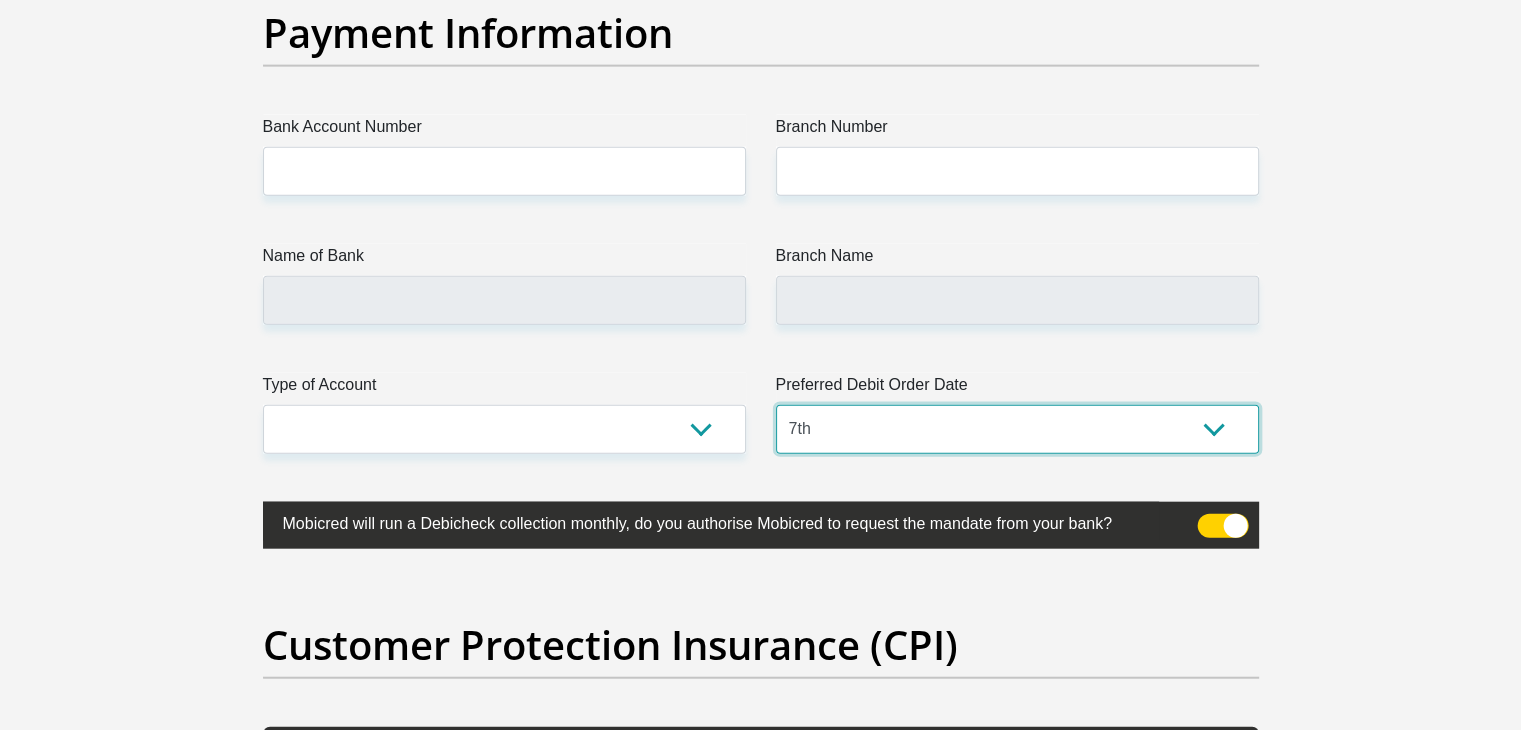 click on "1st
2nd
3rd
4th
5th
7th
18th
19th
20th
21st
22nd
23rd
24th
25th
26th
27th
28th
29th
30th" at bounding box center [1017, 429] 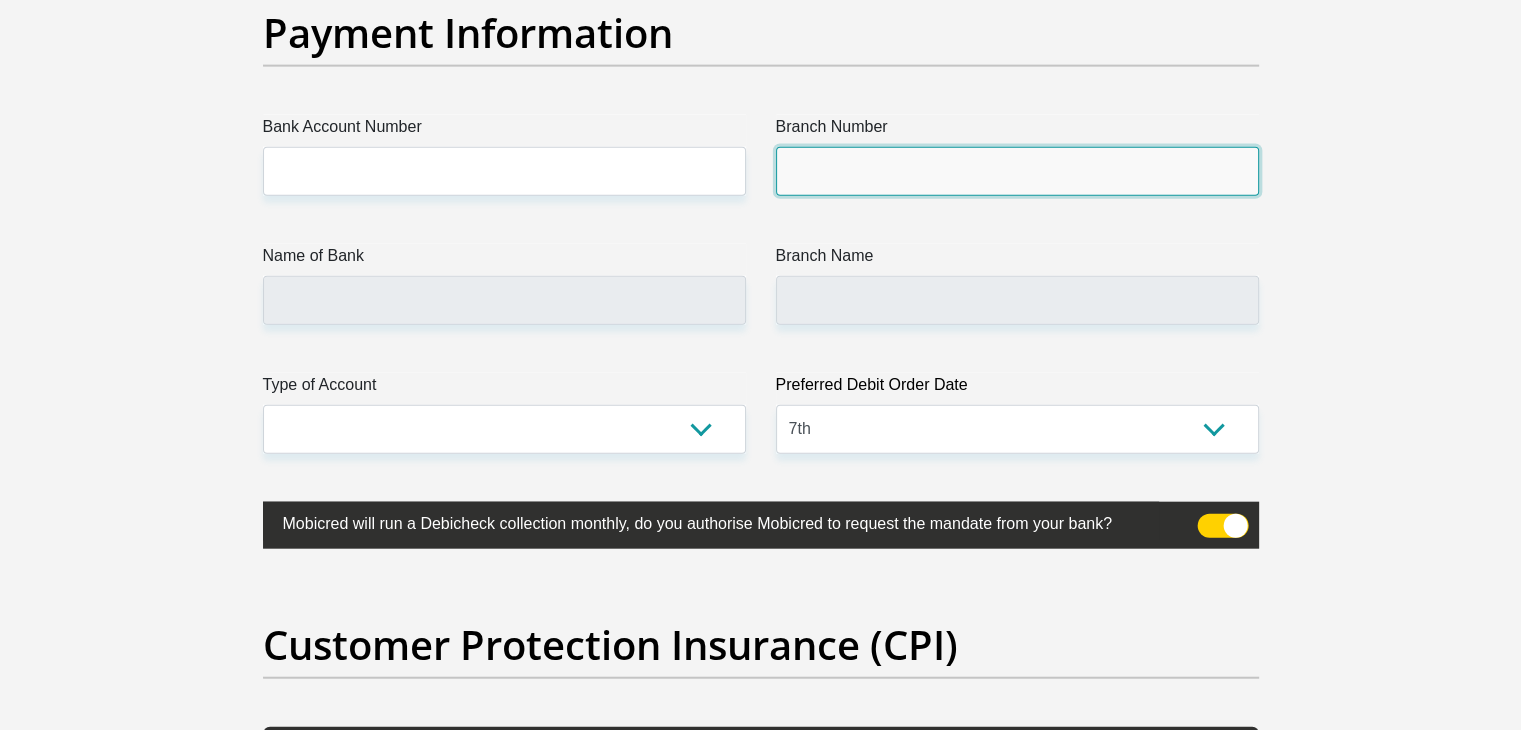 click on "Branch Number" at bounding box center (1017, 171) 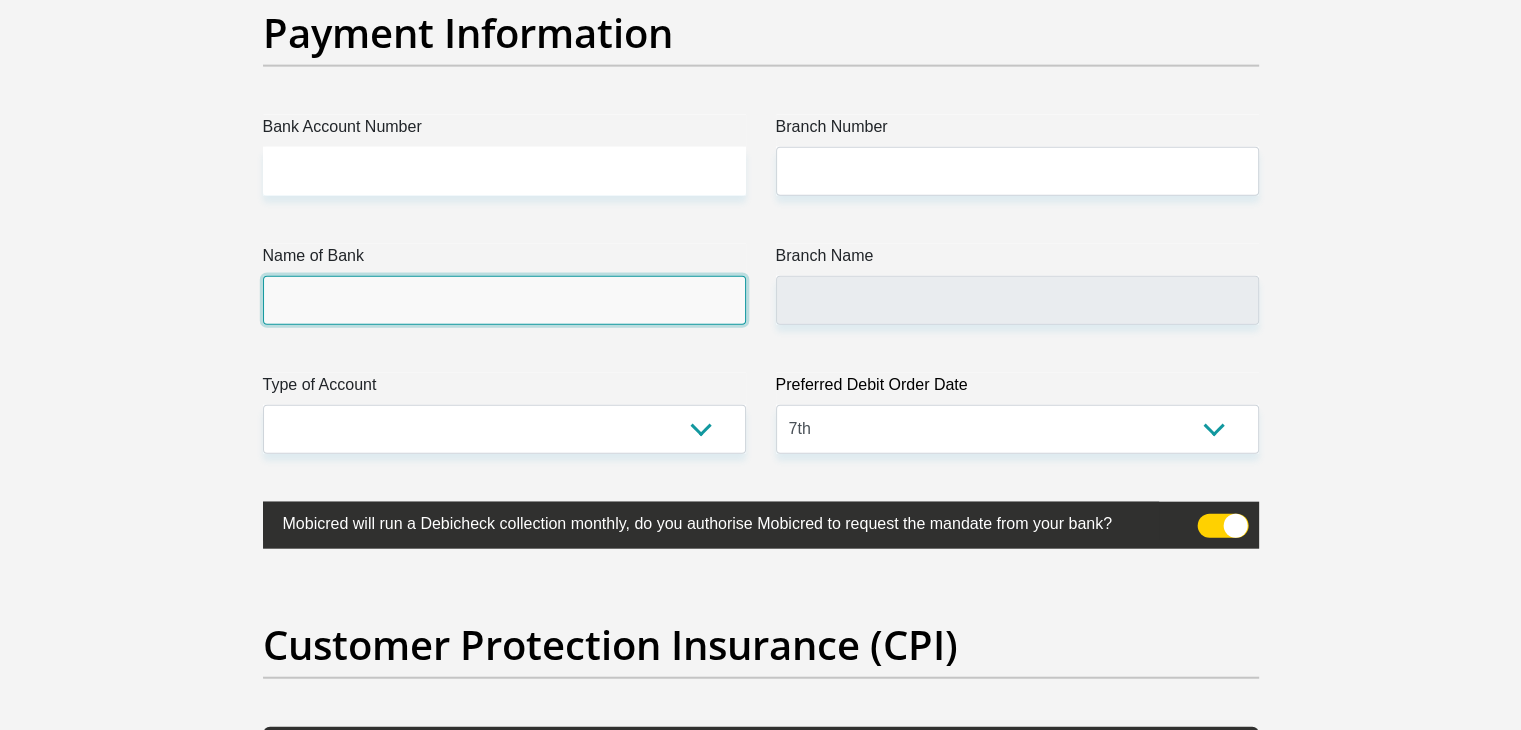 click on "Name of Bank" at bounding box center (504, 300) 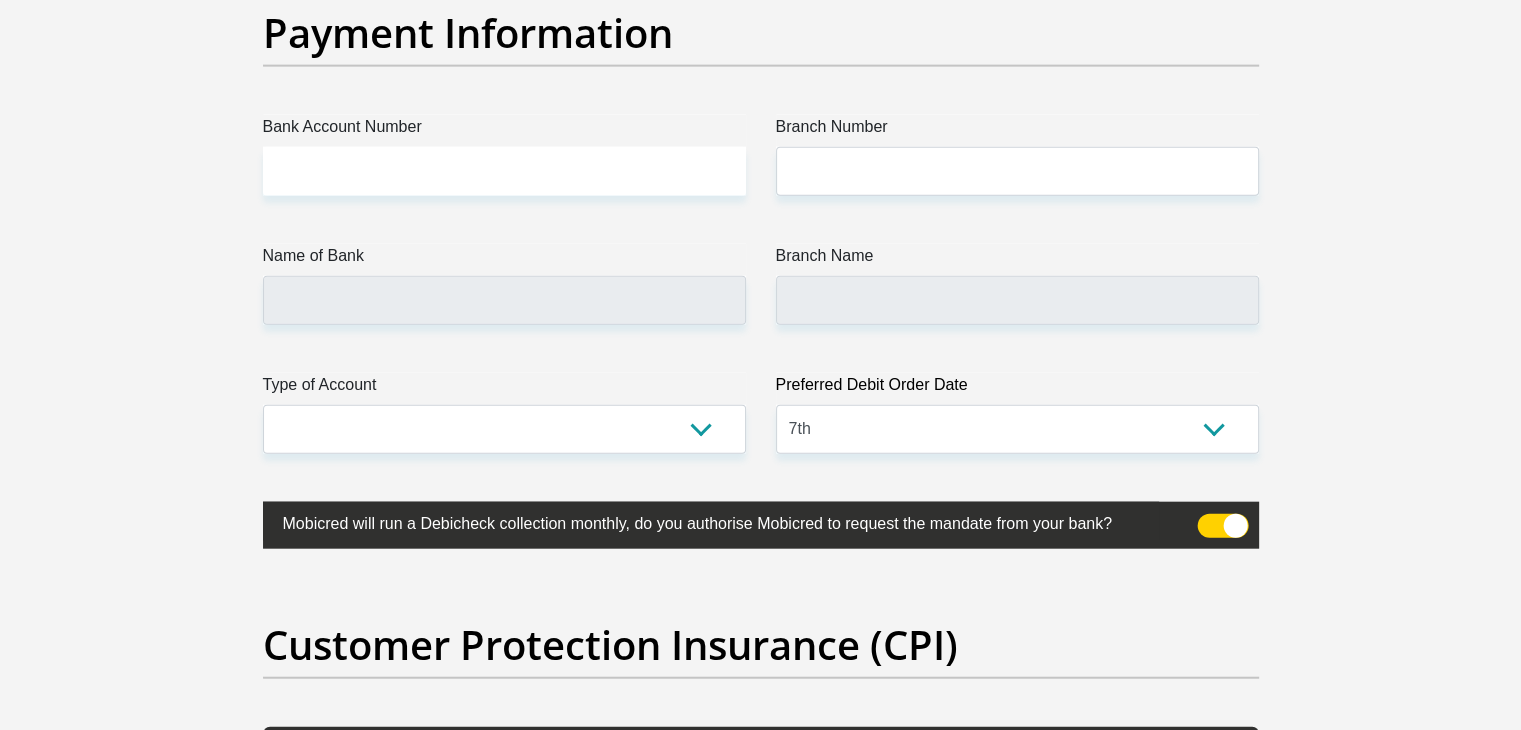 click on "Bank Account Number" at bounding box center (504, 131) 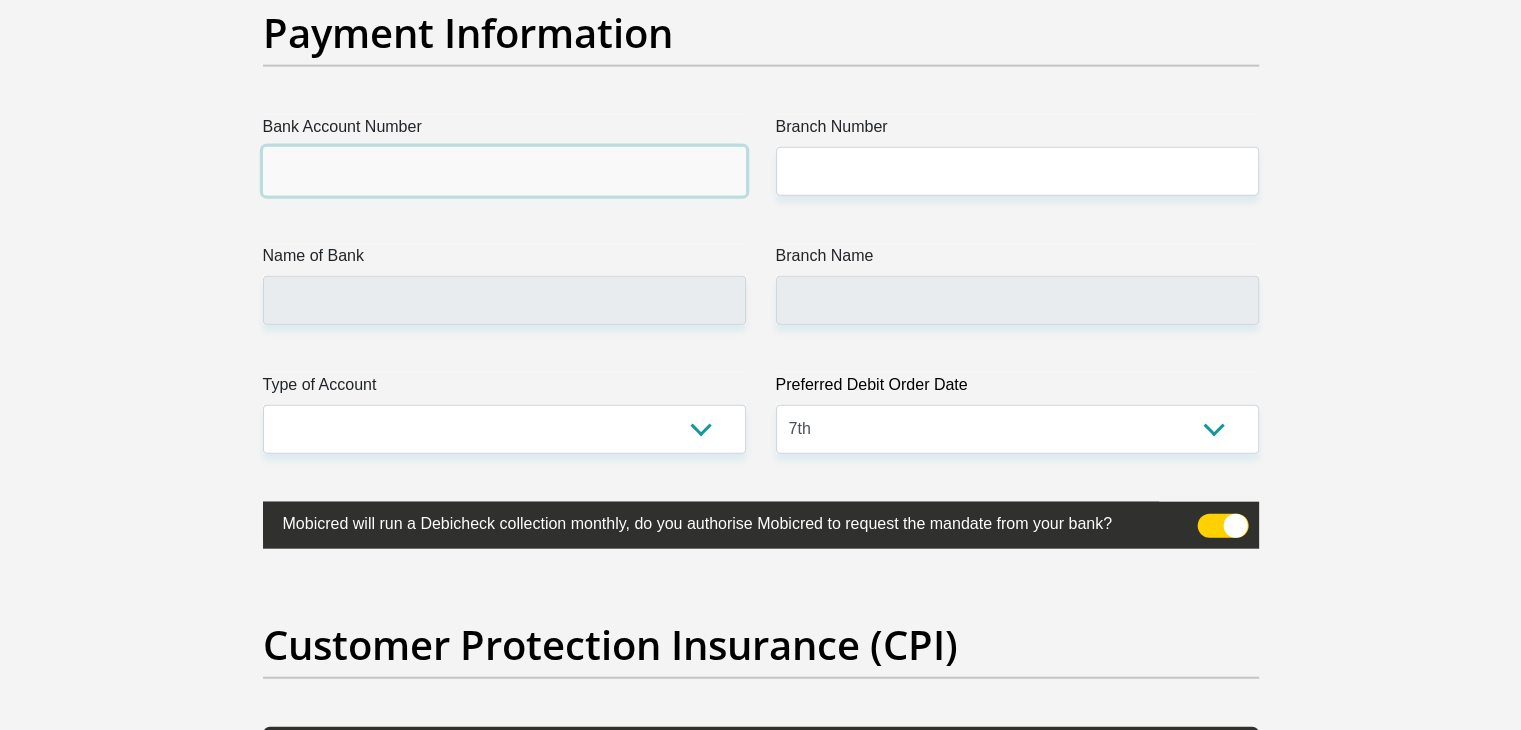 click on "Bank Account Number" at bounding box center [504, 171] 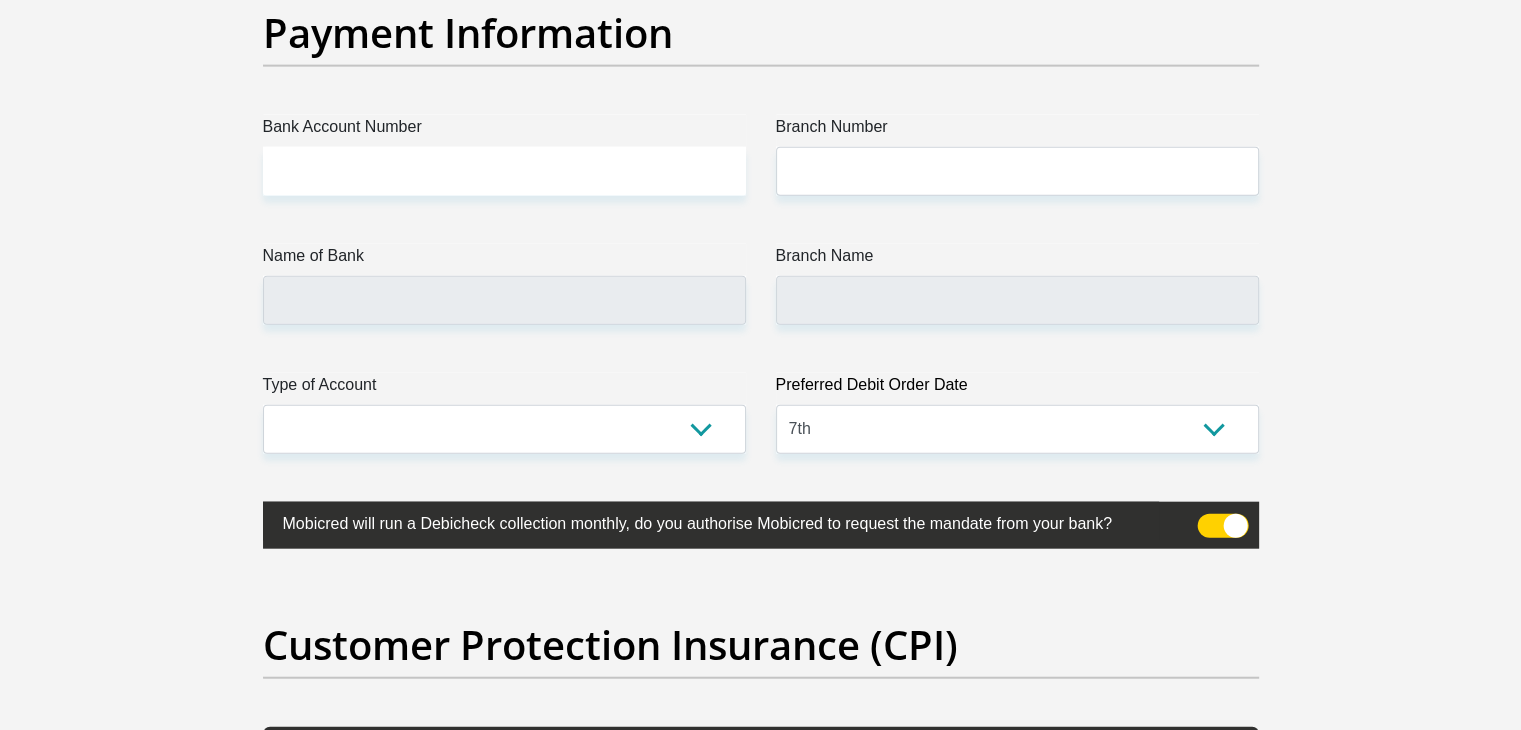 click on "Bank Account Number" at bounding box center (504, 131) 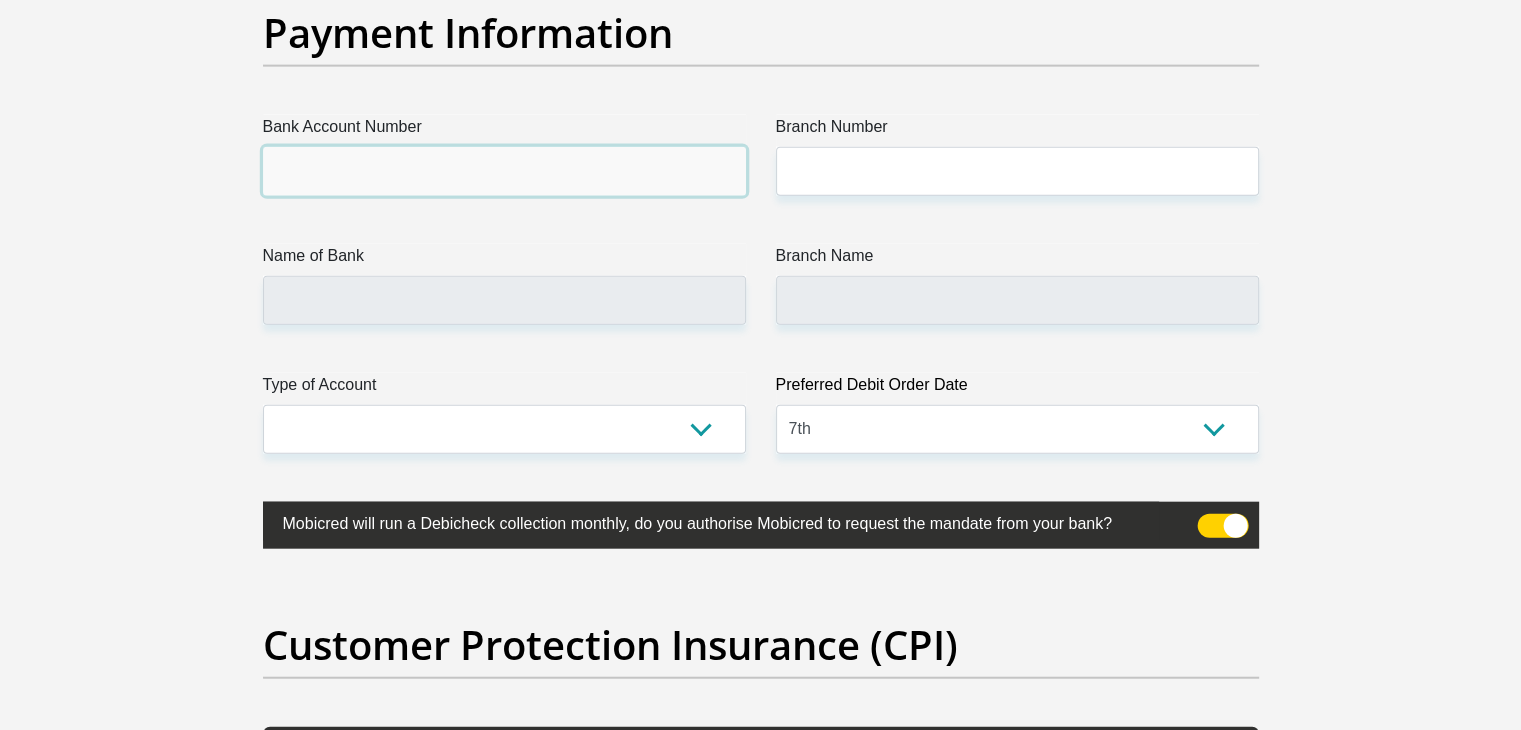 click on "Bank Account Number" at bounding box center [504, 171] 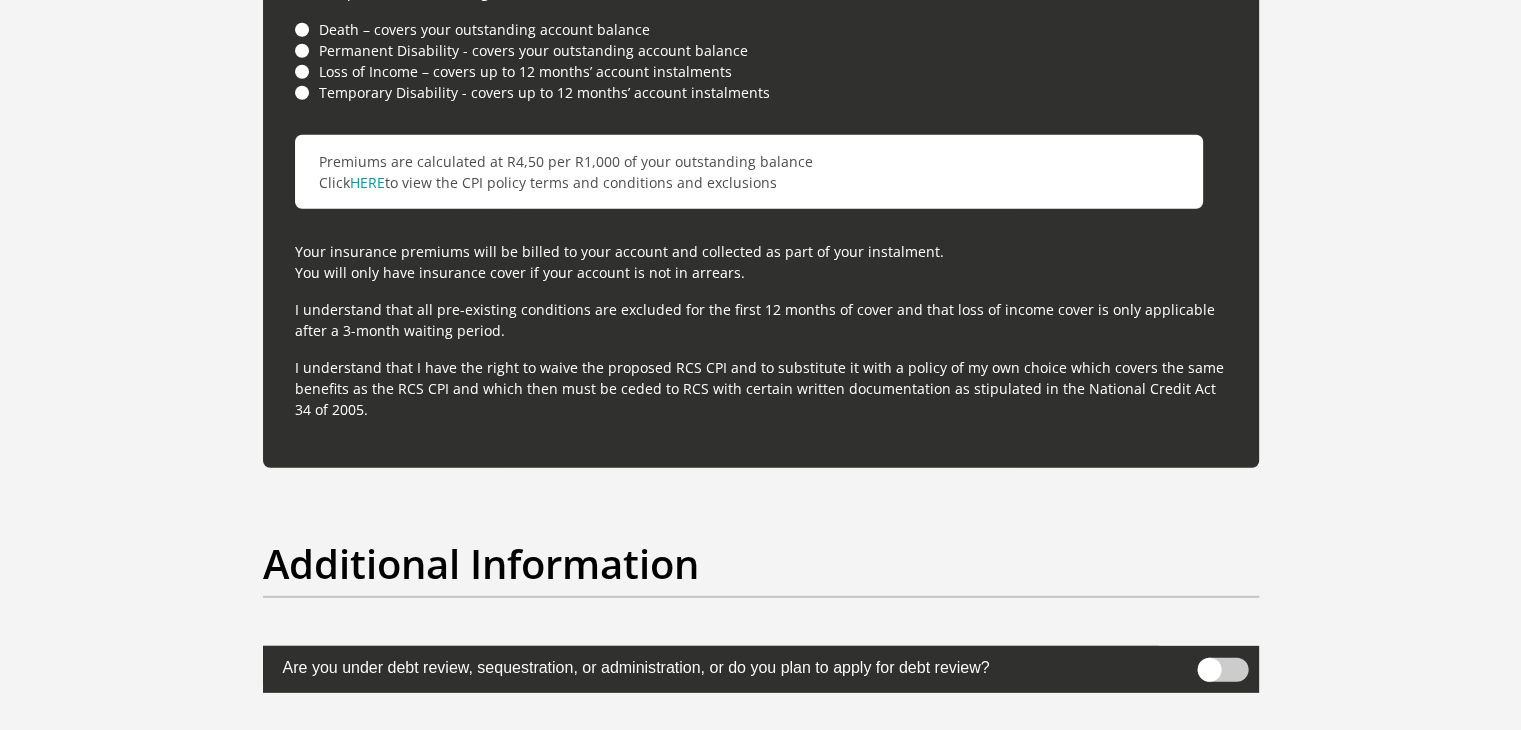 scroll, scrollTop: 5740, scrollLeft: 0, axis: vertical 